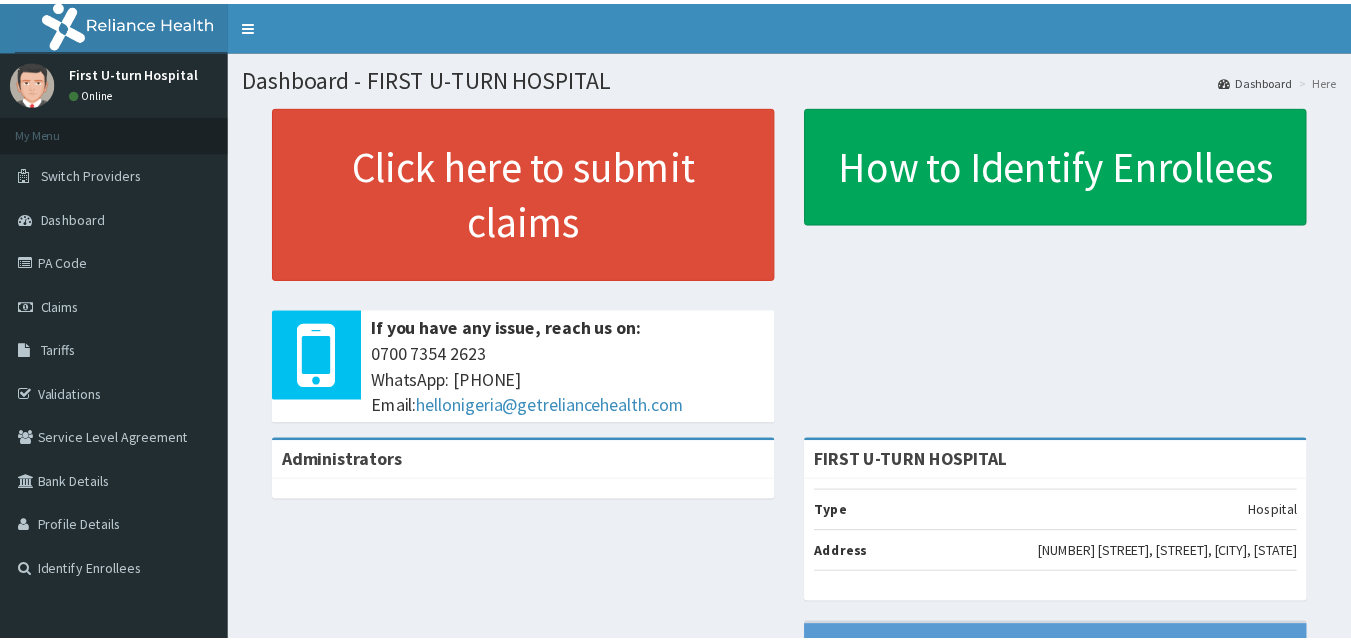 scroll, scrollTop: 0, scrollLeft: 0, axis: both 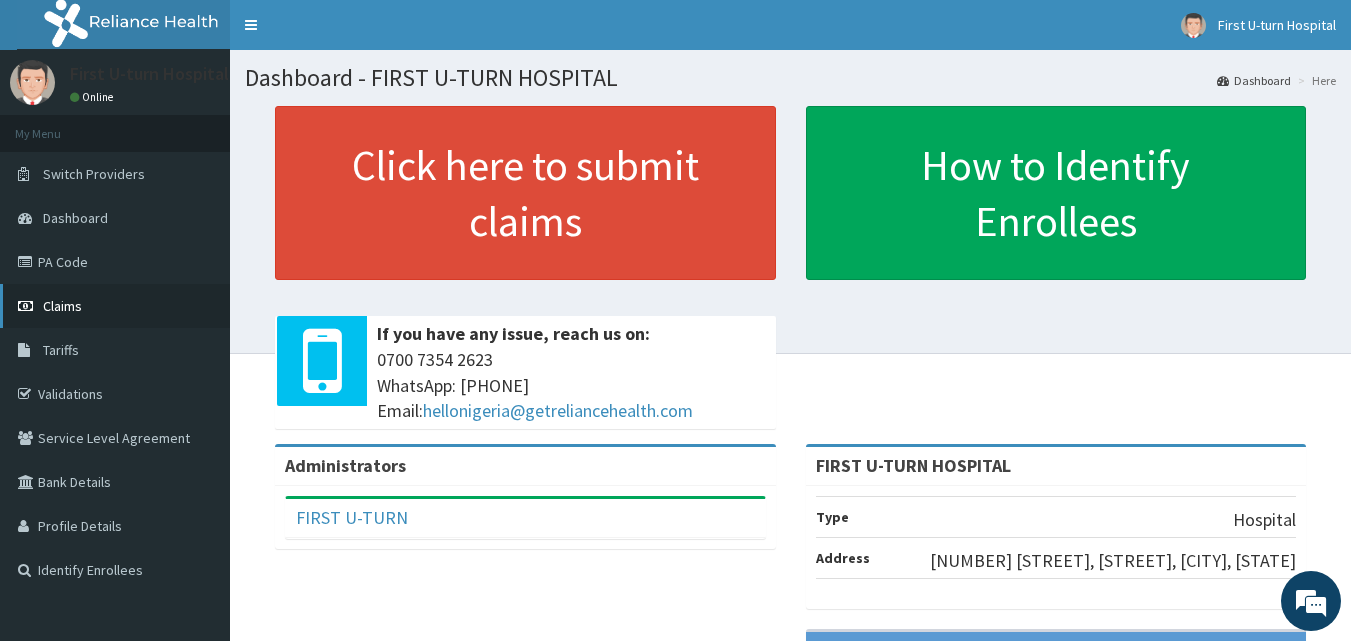 click on "Claims" at bounding box center [62, 306] 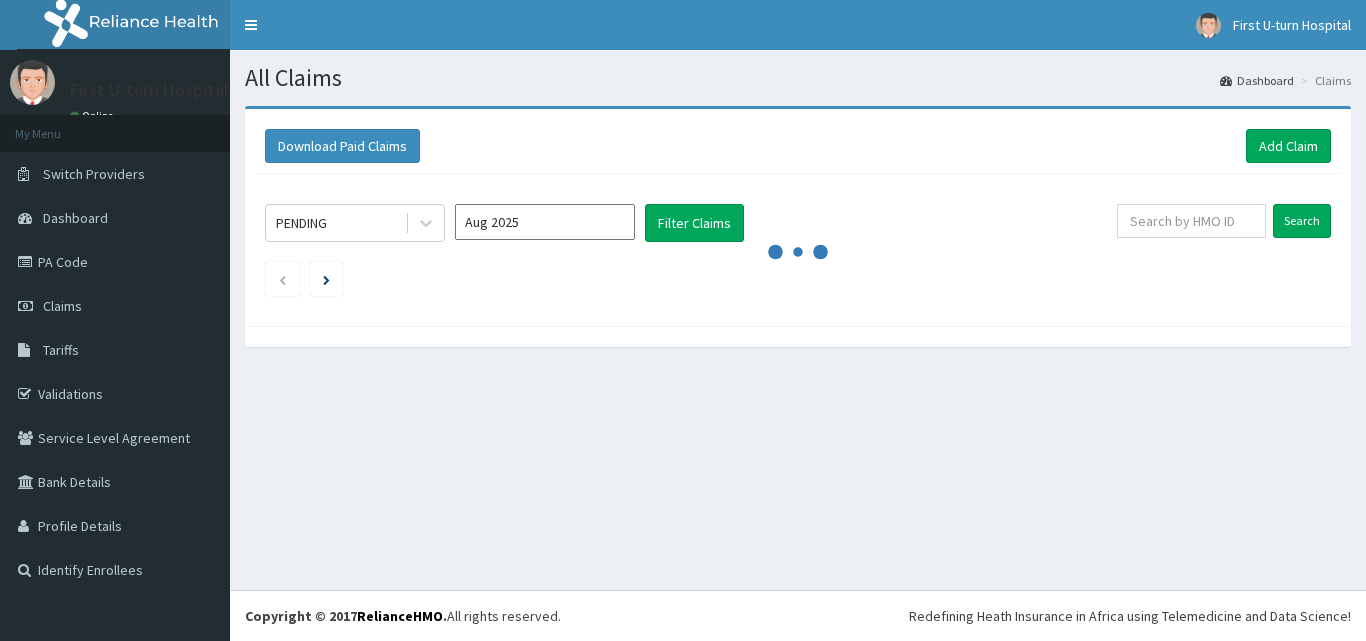 scroll, scrollTop: 0, scrollLeft: 0, axis: both 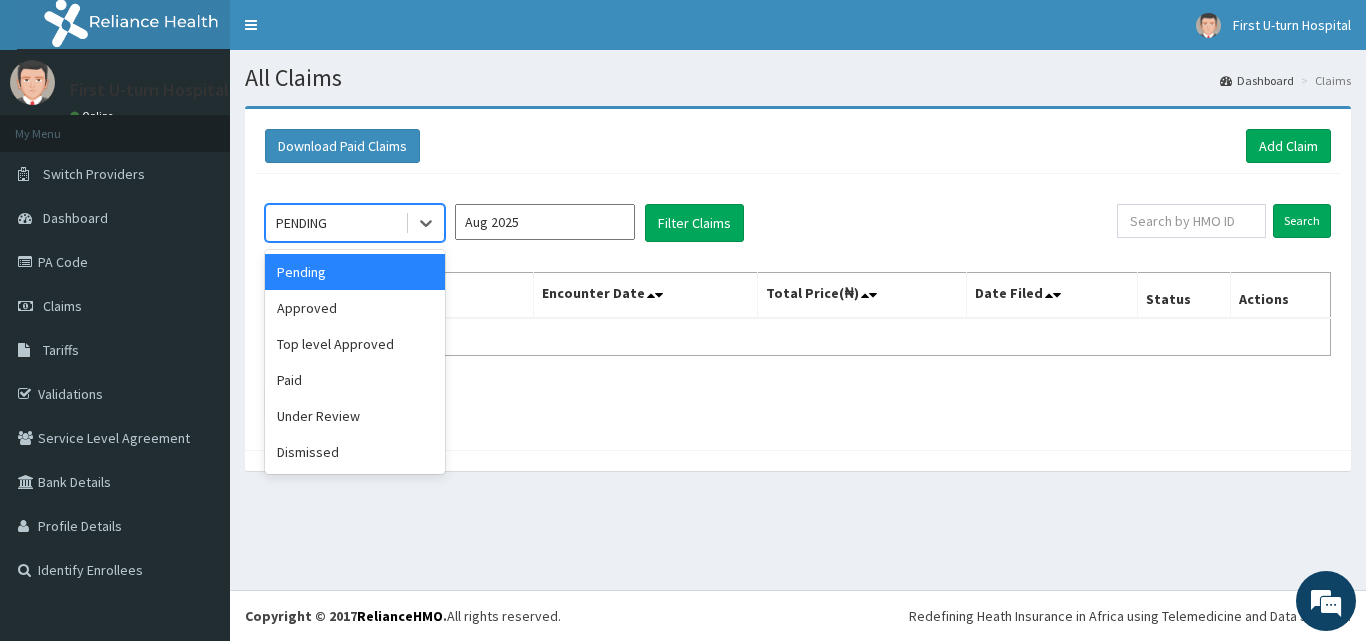 click on "PENDING" at bounding box center [335, 223] 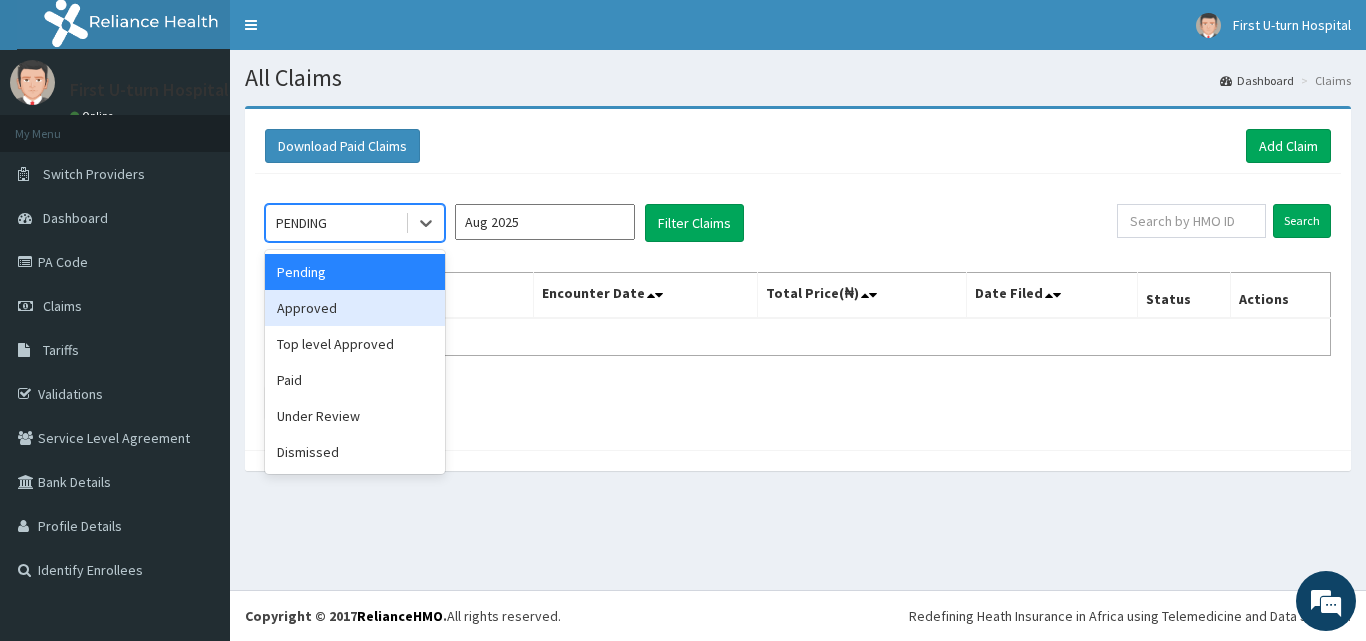 click on "Approved" at bounding box center [355, 308] 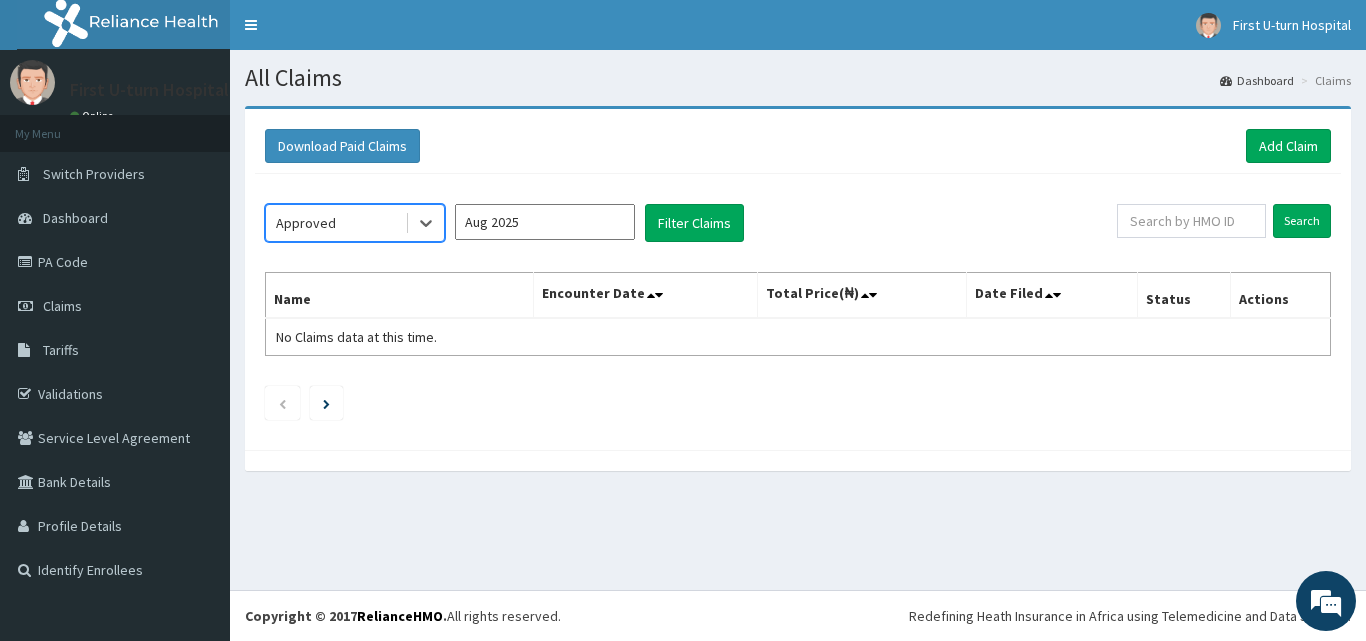 click on "Aug 2025" at bounding box center (545, 222) 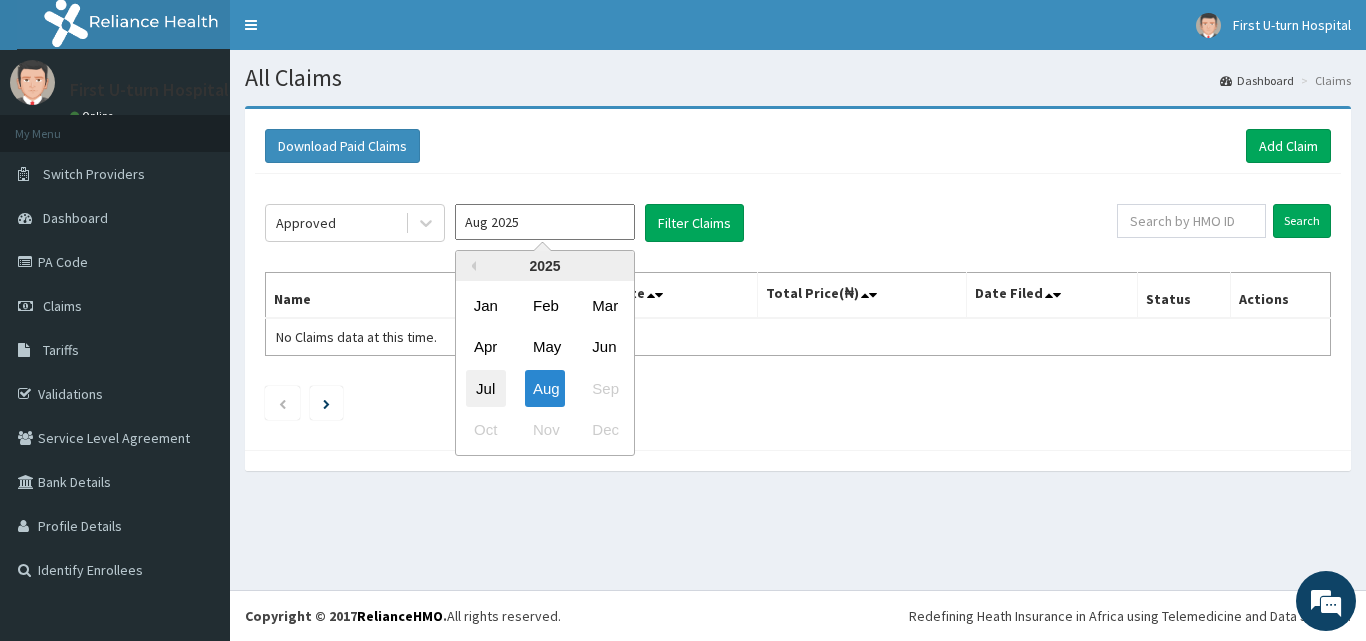 click on "Jul" at bounding box center (486, 388) 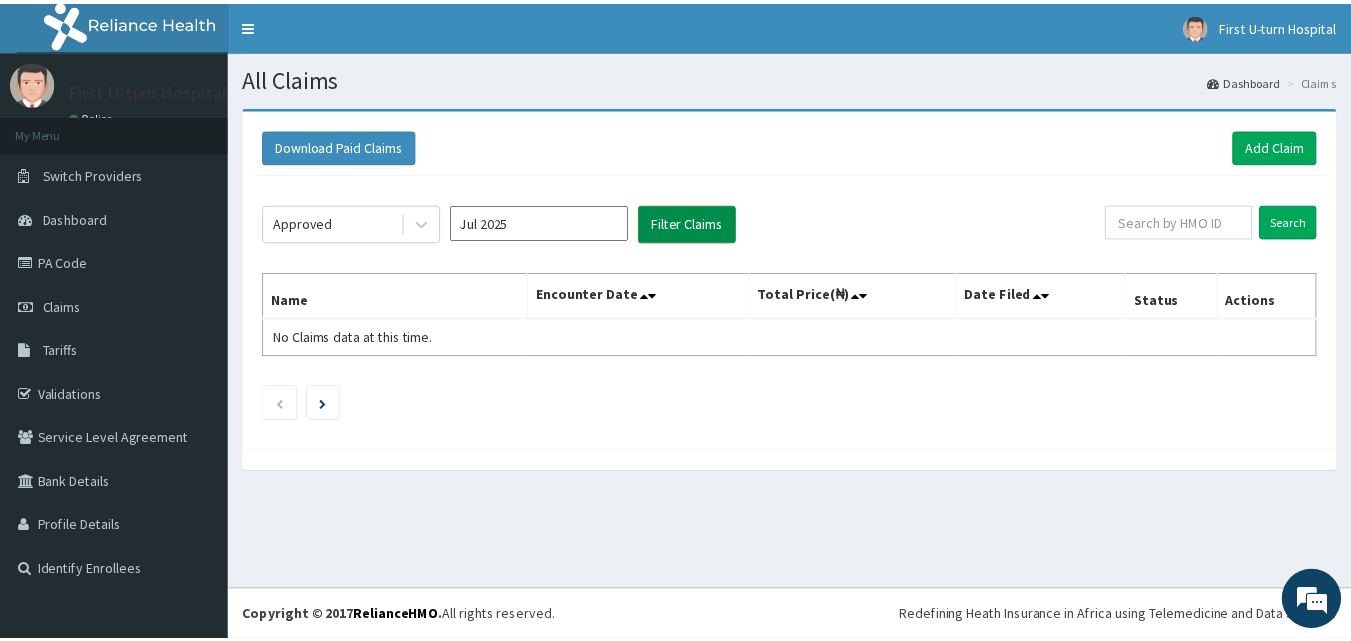 scroll, scrollTop: 0, scrollLeft: 0, axis: both 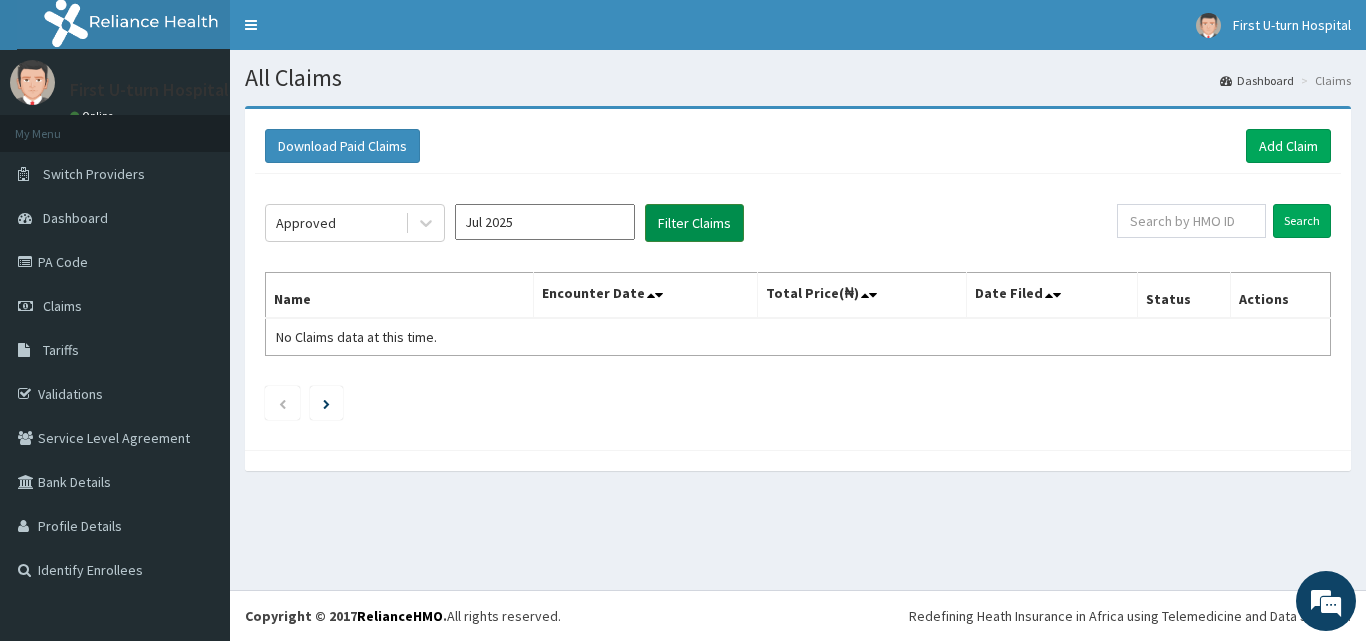 click on "Filter Claims" at bounding box center [694, 223] 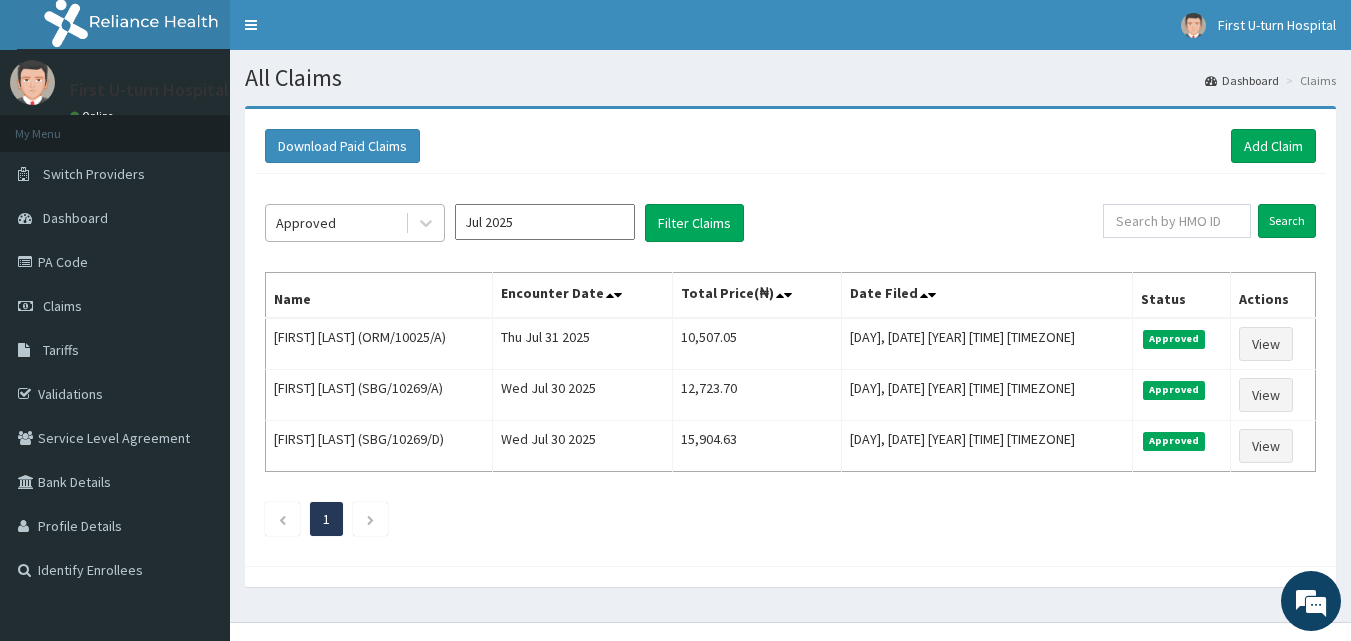 click on "Approved" at bounding box center [335, 223] 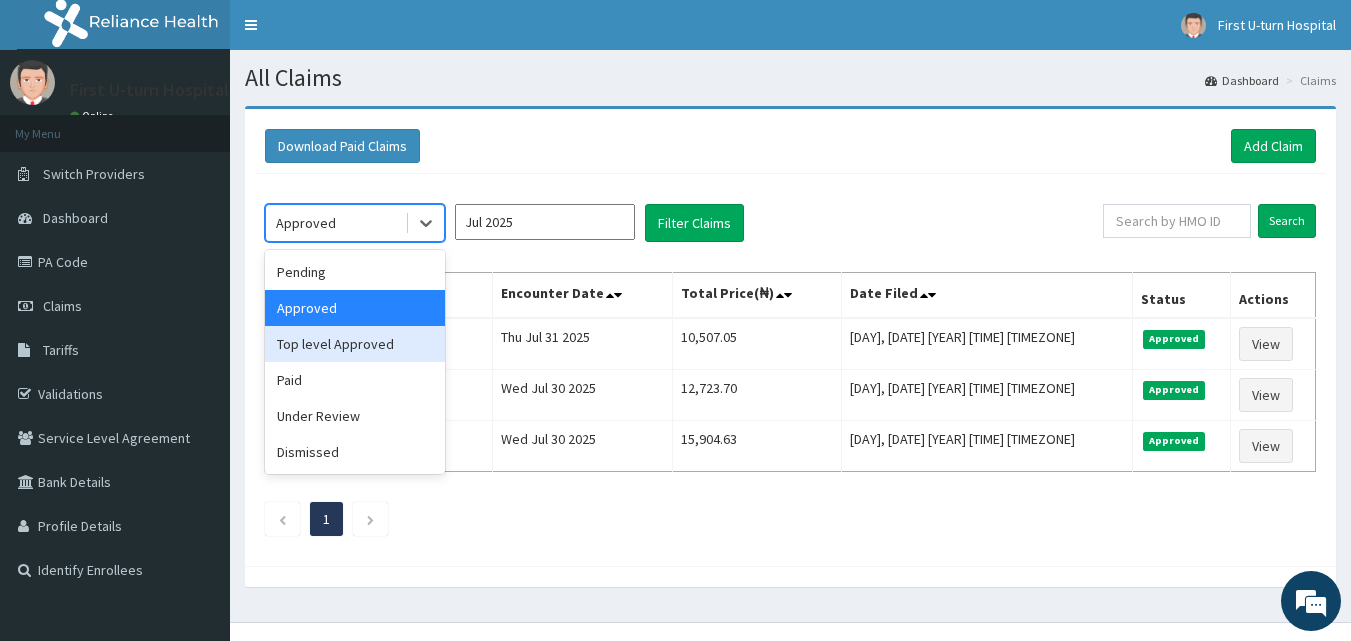 click on "Top level Approved" at bounding box center (355, 344) 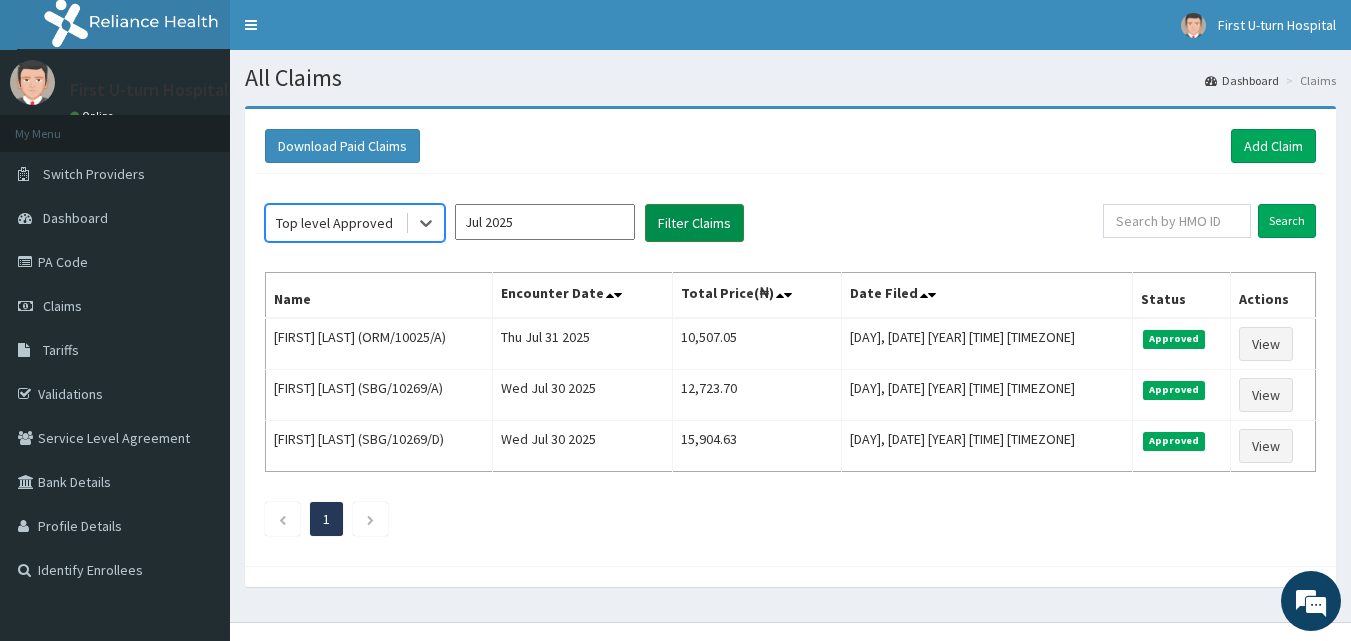 click on "Filter Claims" at bounding box center [694, 223] 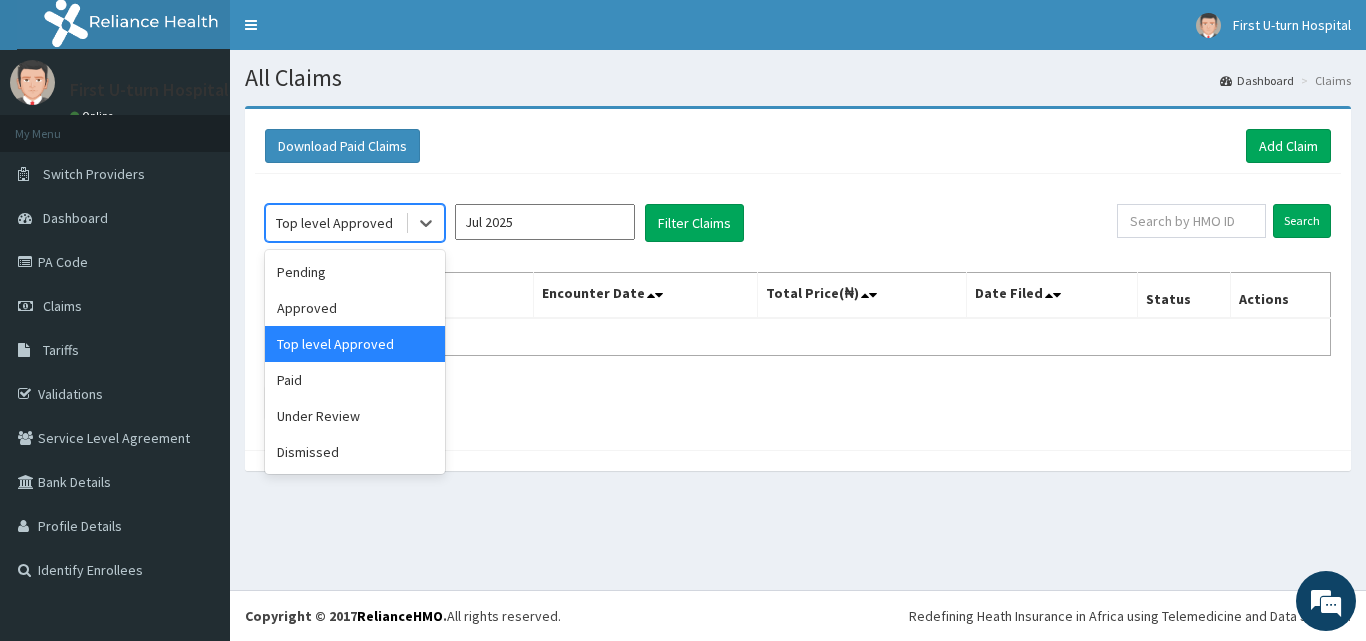 click on "Top level Approved" at bounding box center (335, 223) 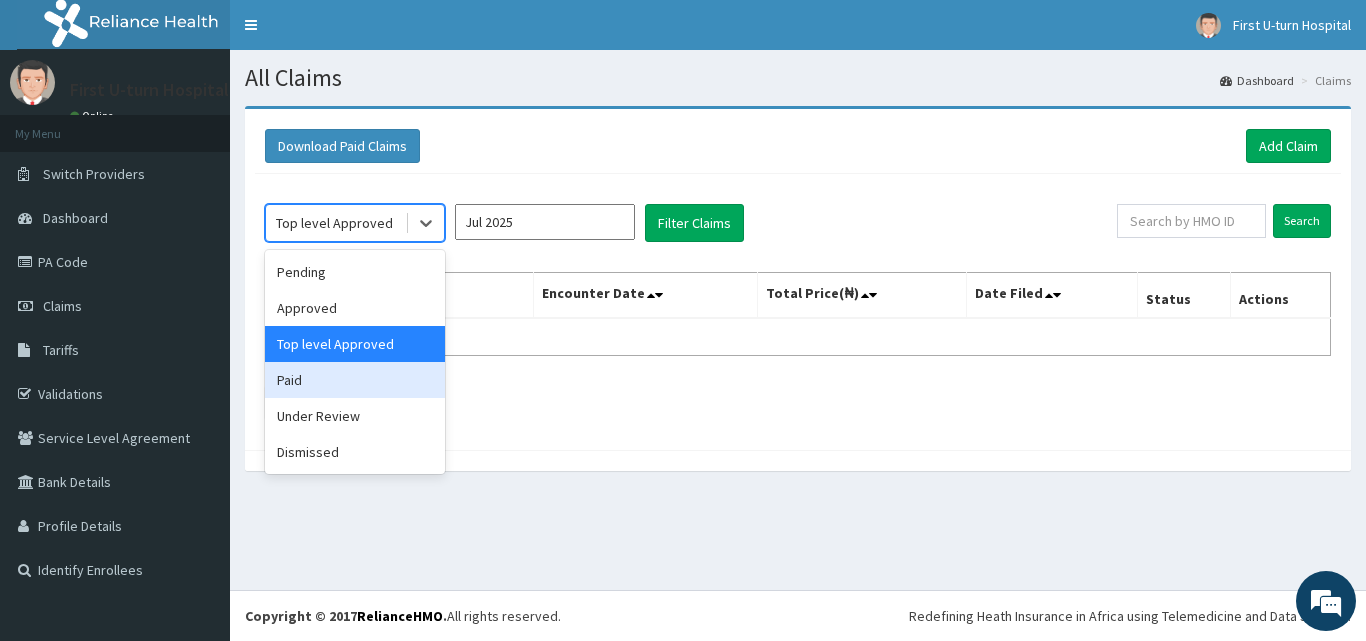 click on "Paid" at bounding box center (355, 380) 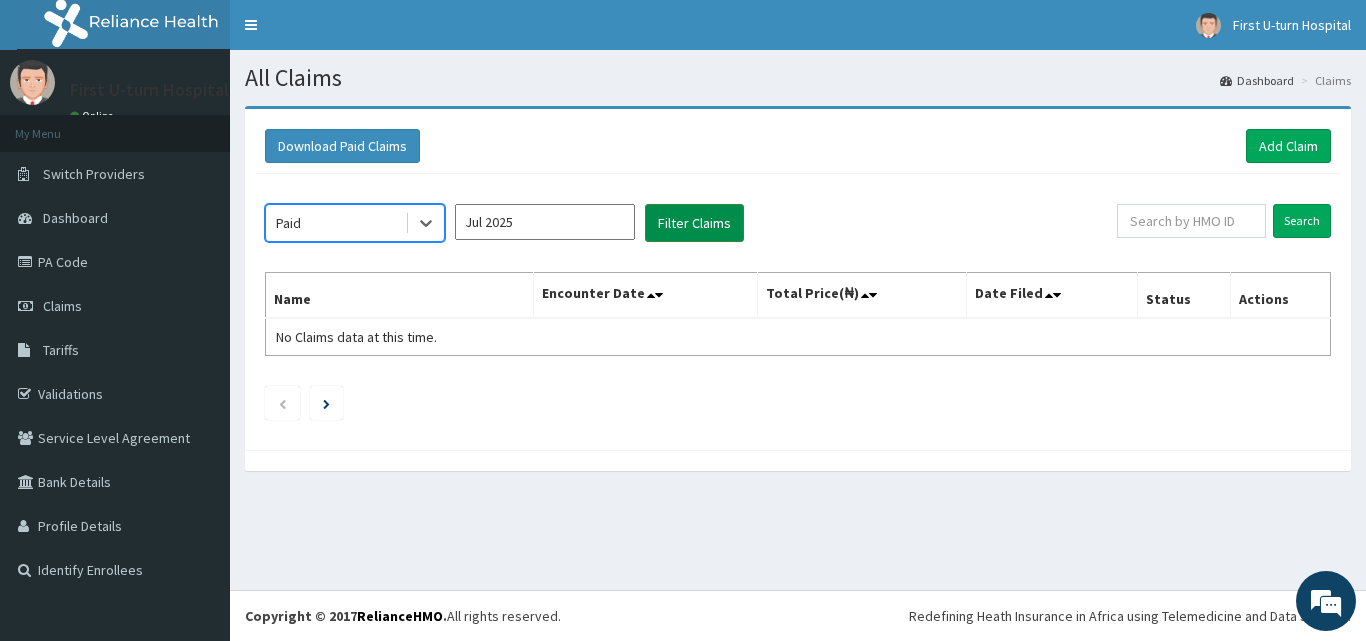 click on "Filter Claims" at bounding box center (694, 223) 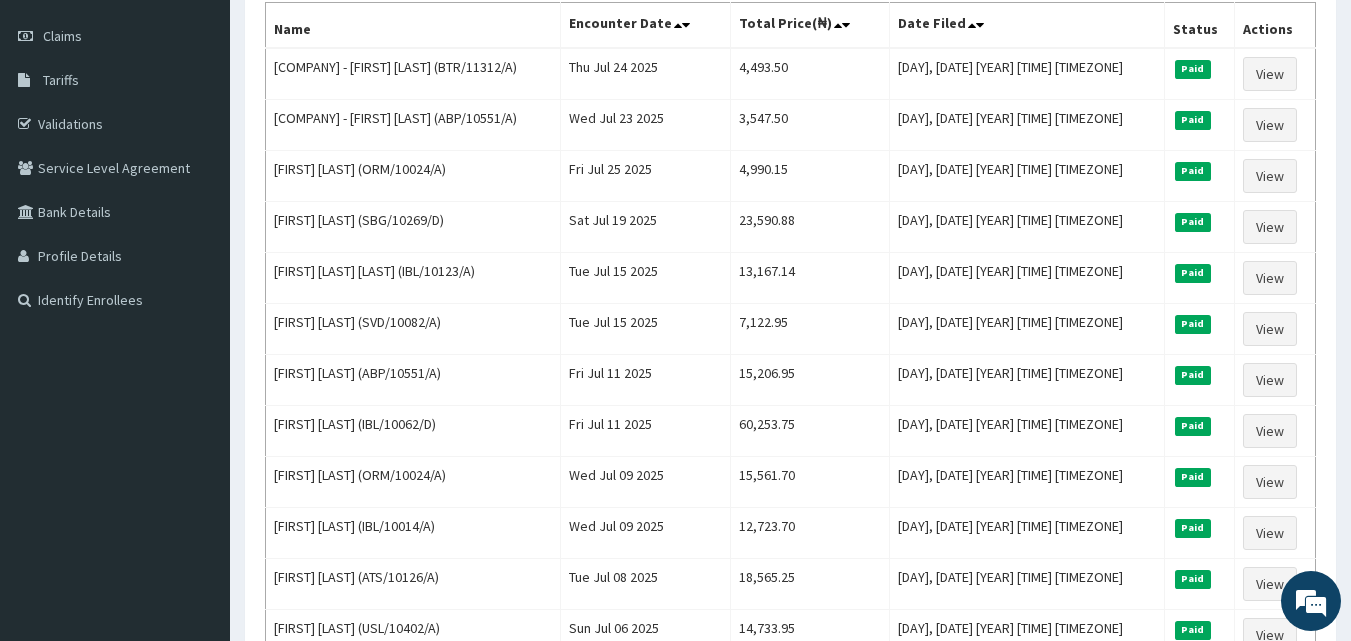 scroll, scrollTop: 276, scrollLeft: 0, axis: vertical 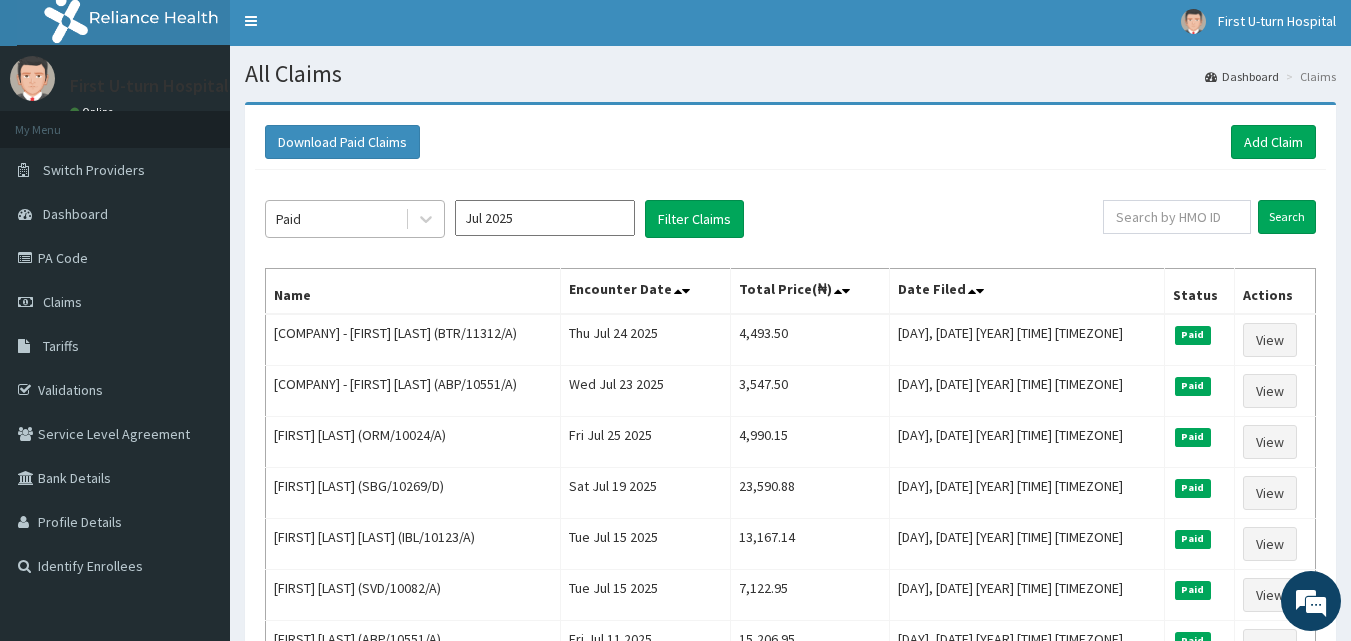 click on "Paid" at bounding box center [335, 219] 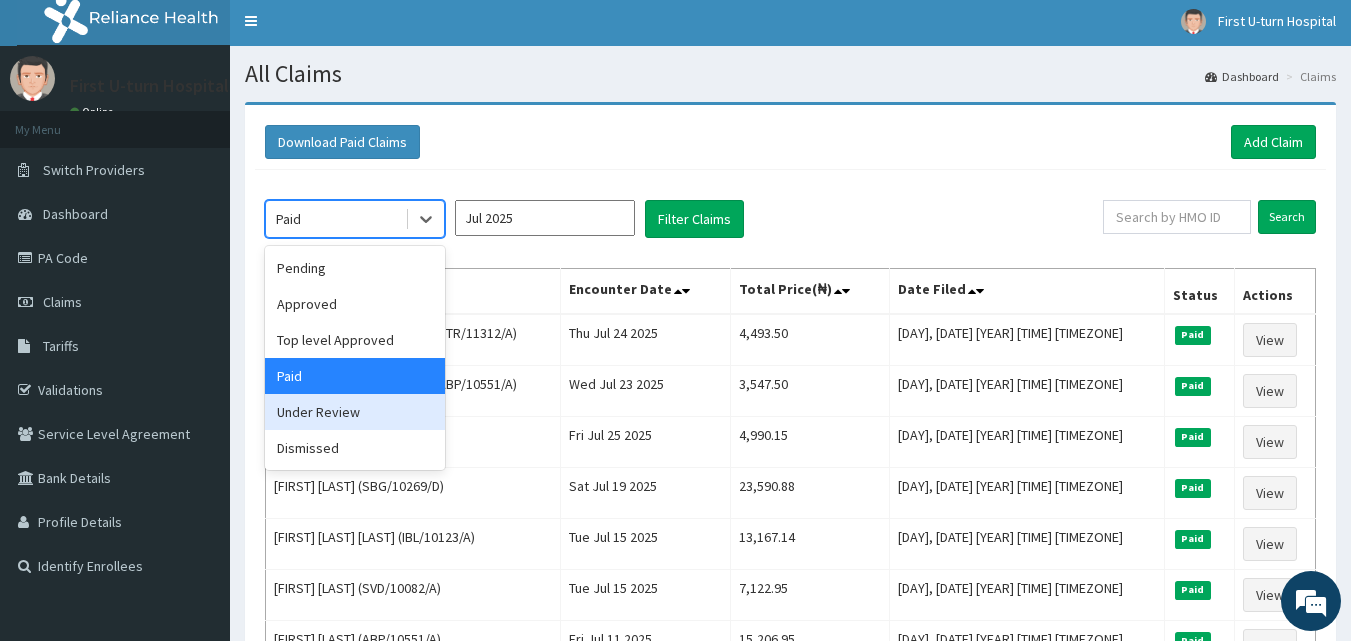 click on "Under Review" at bounding box center (355, 412) 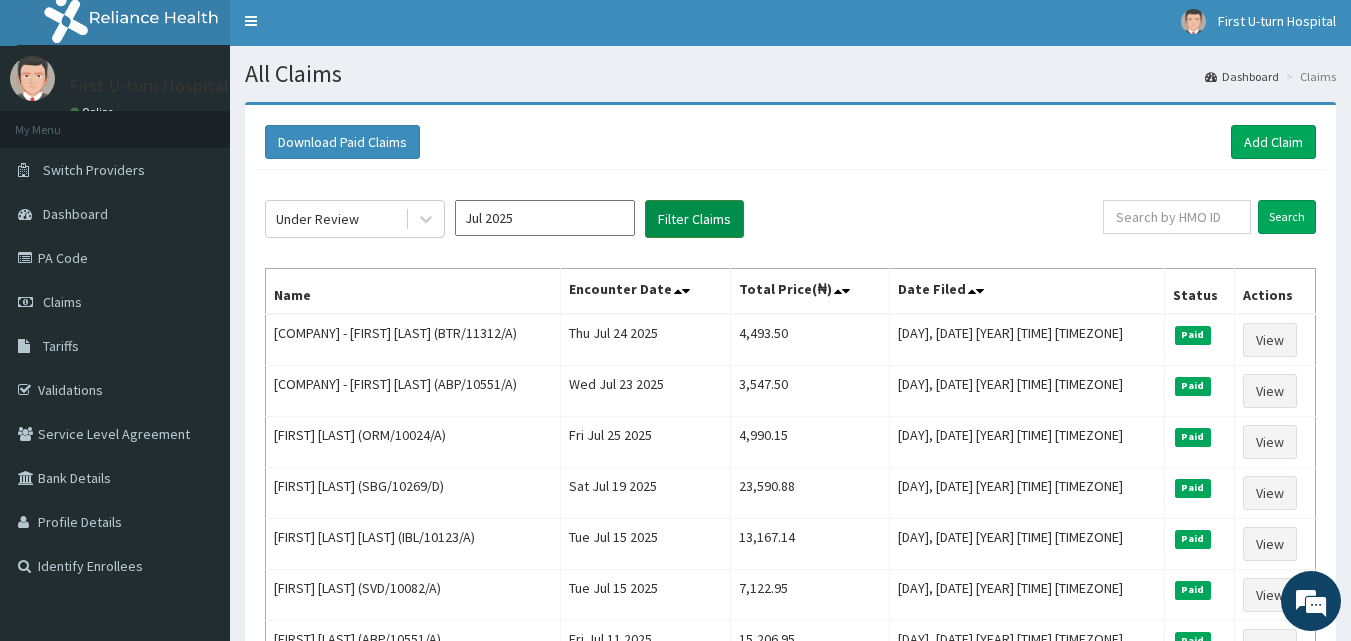 click on "Filter Claims" at bounding box center [694, 219] 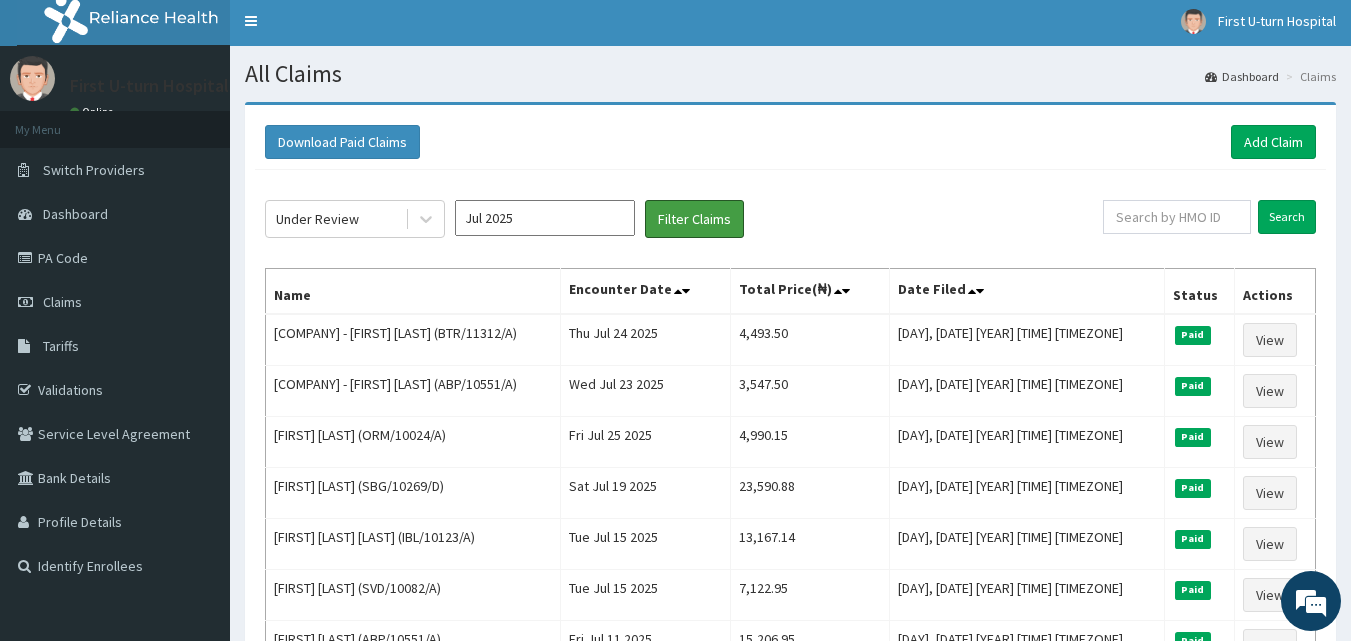 scroll, scrollTop: 644, scrollLeft: 0, axis: vertical 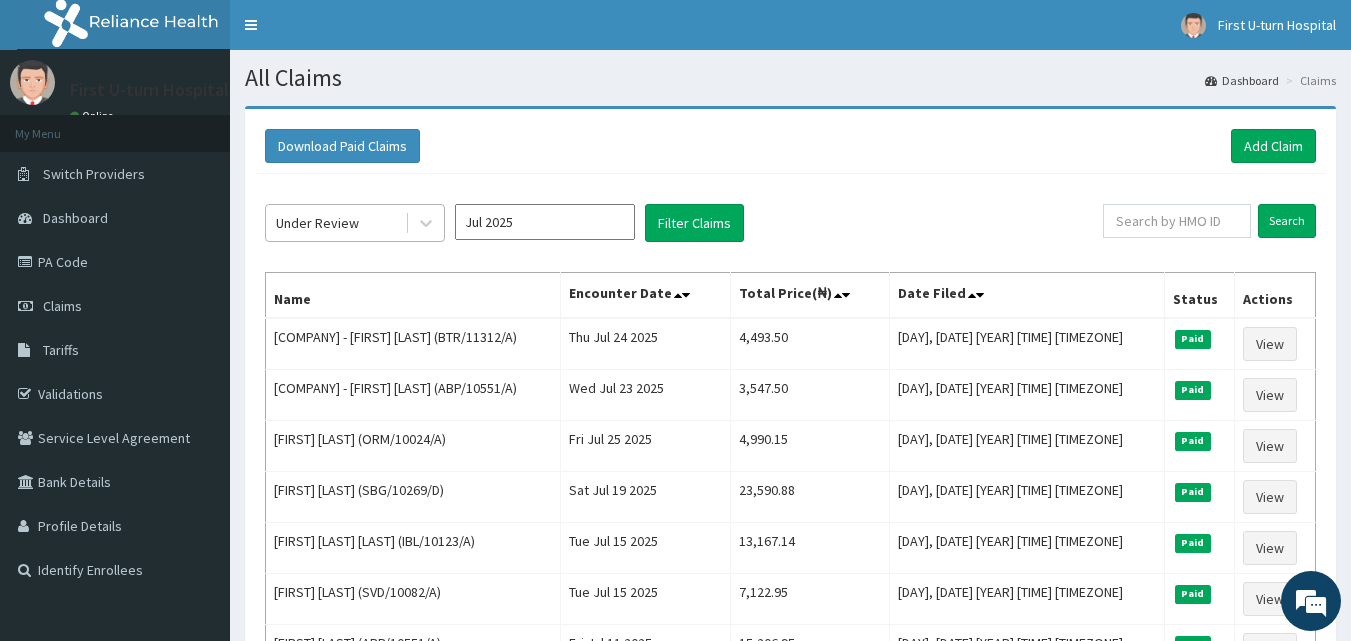 click on "Under Review" at bounding box center (317, 223) 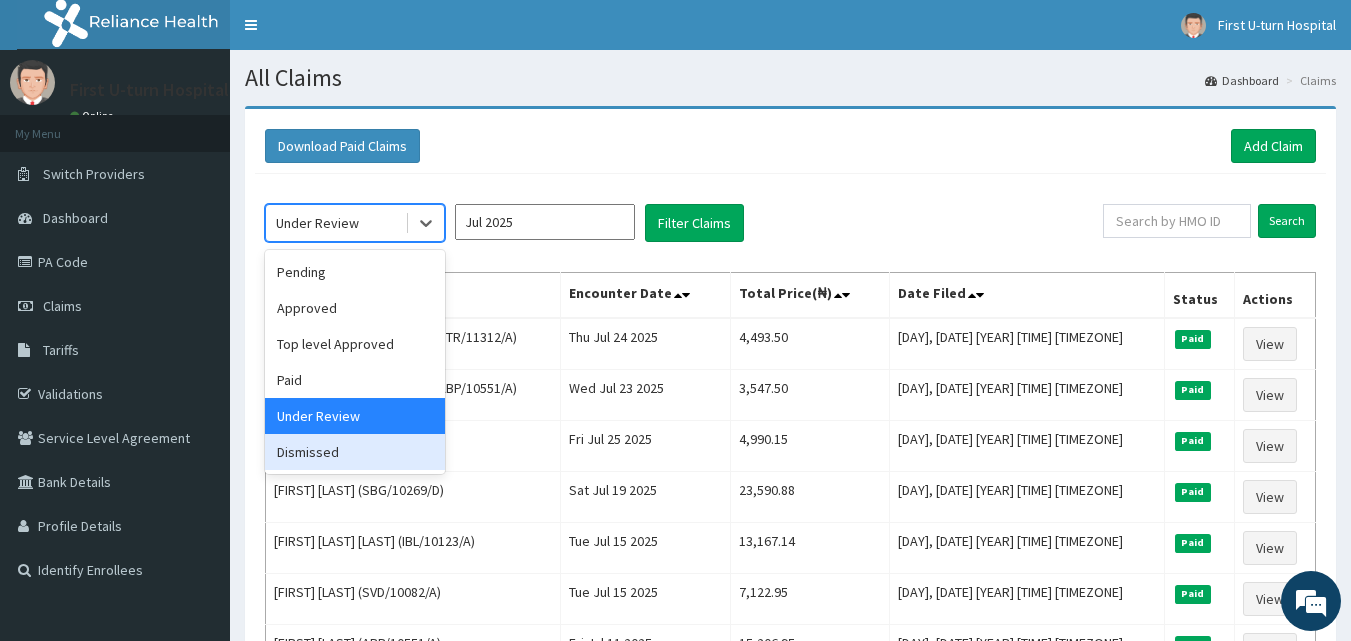 click on "Dismissed" at bounding box center [355, 452] 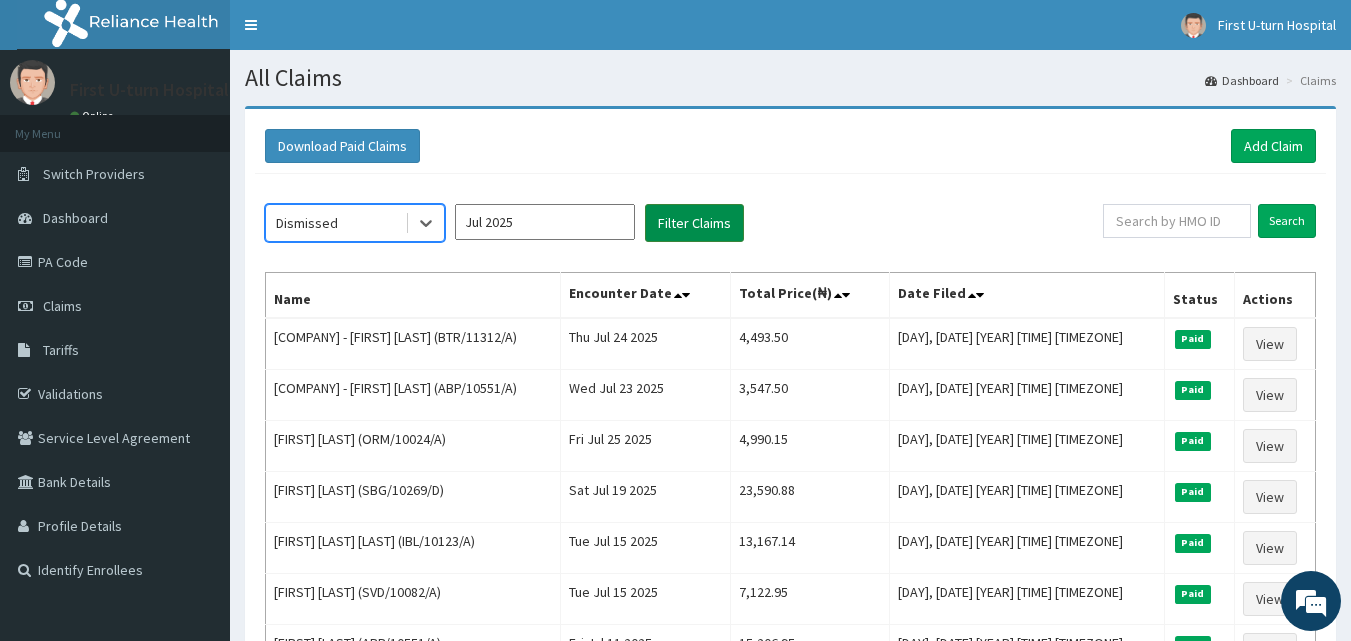 click on "Filter Claims" at bounding box center [694, 223] 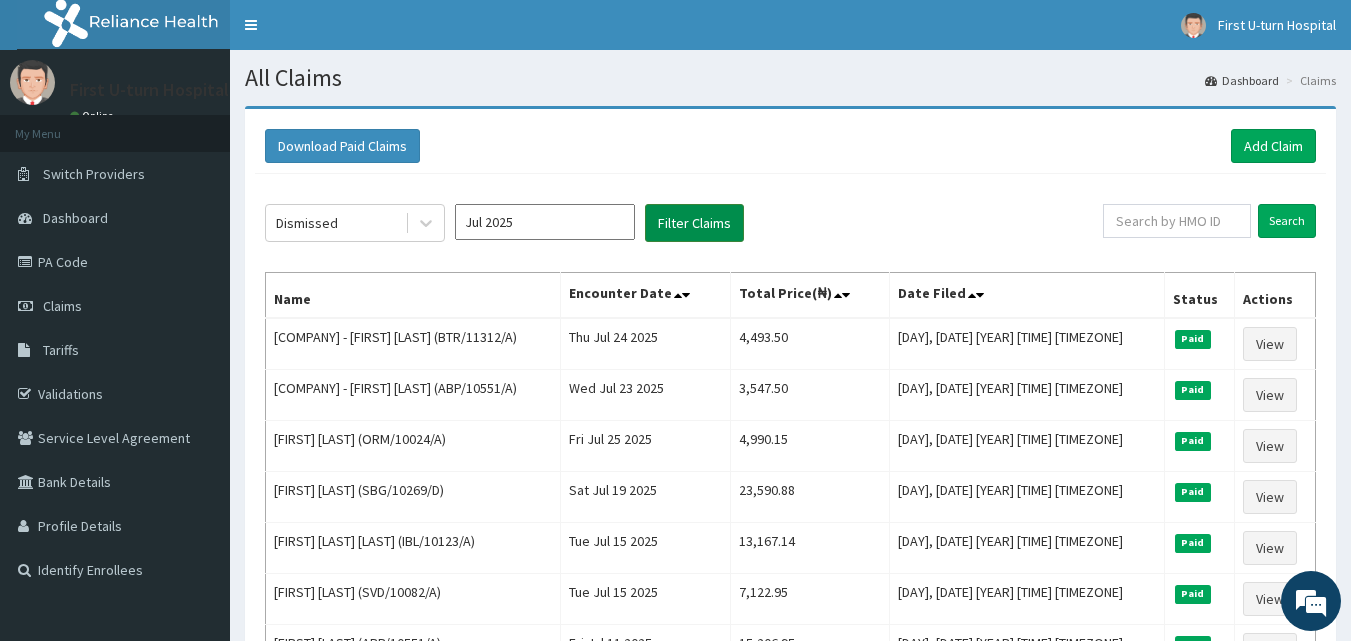 click on "Filter Claims" at bounding box center (694, 223) 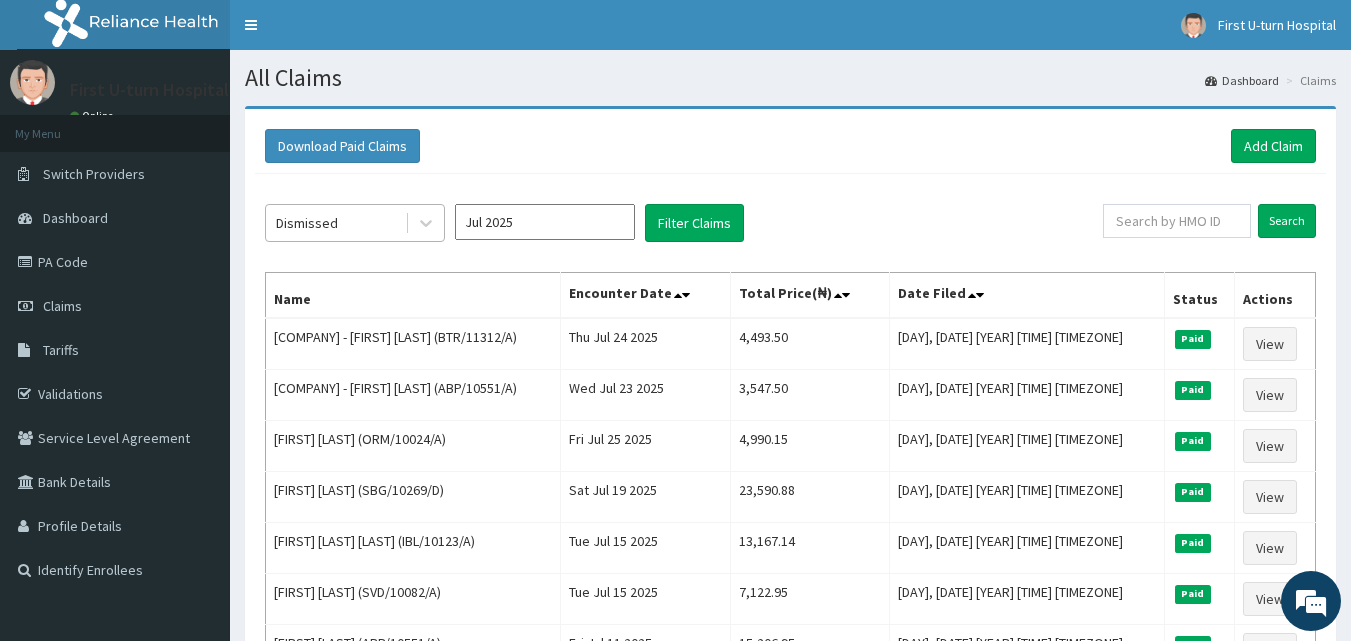 click on "Dismissed" at bounding box center (307, 223) 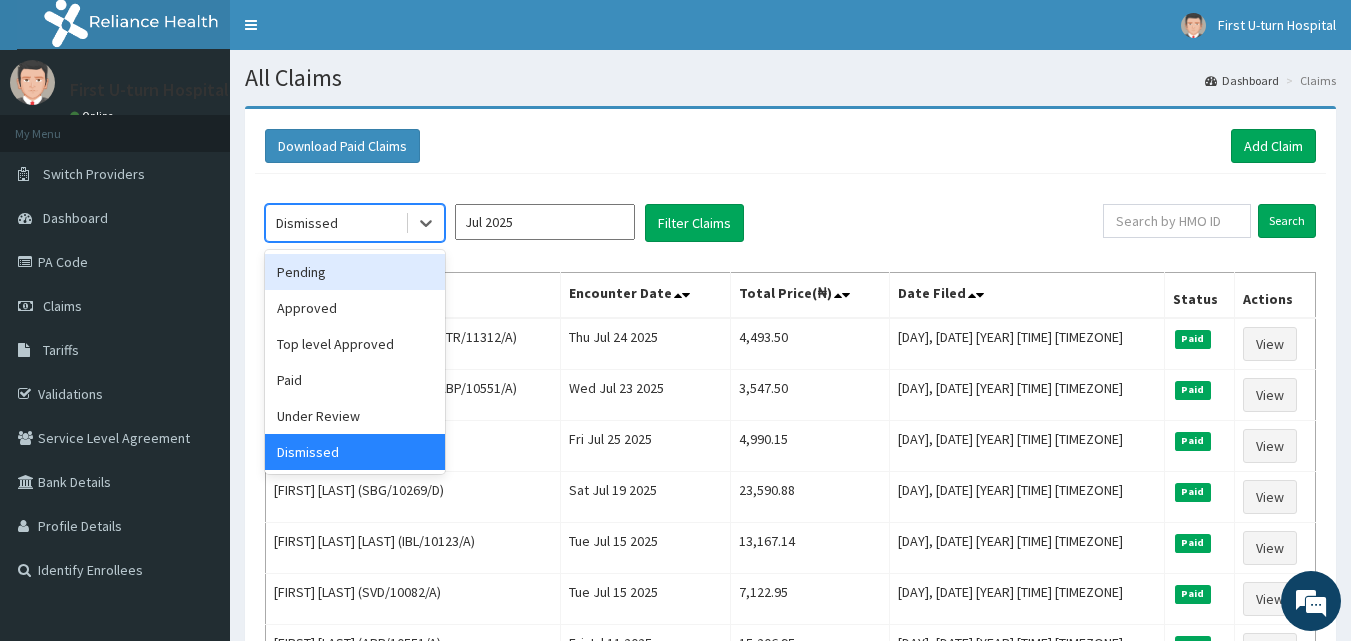 click on "Pending" at bounding box center [355, 272] 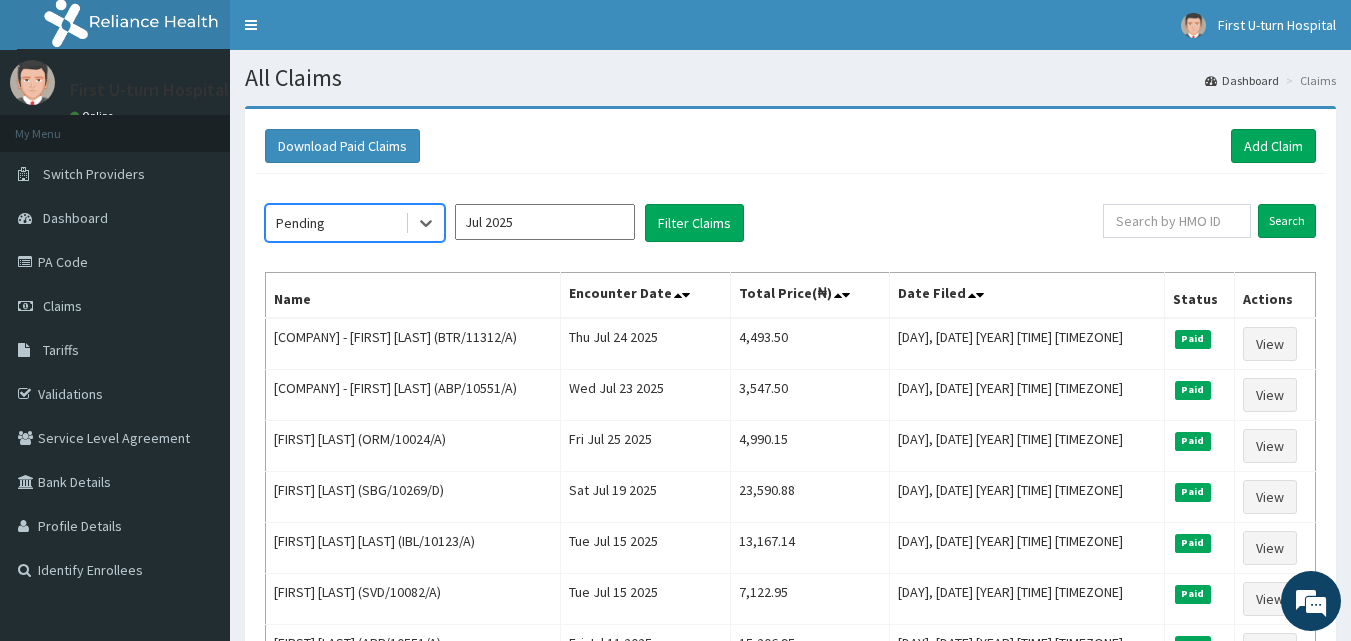 click on "Pending" at bounding box center (335, 223) 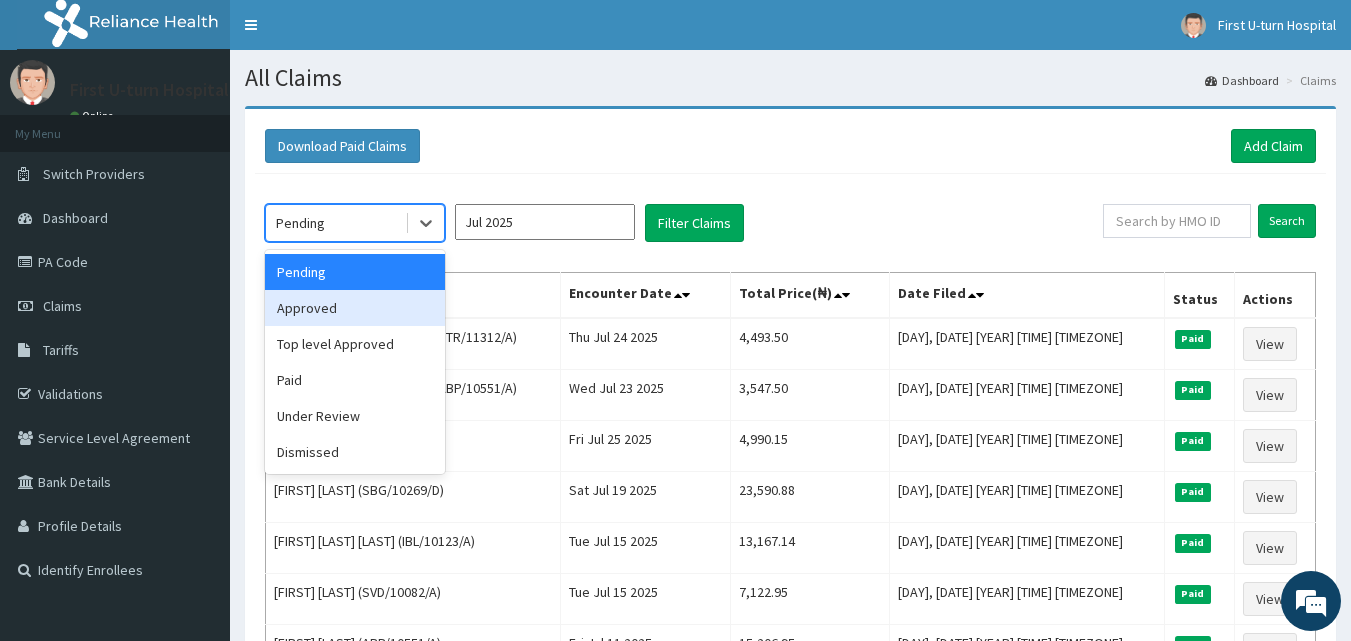 click on "Approved" at bounding box center (355, 308) 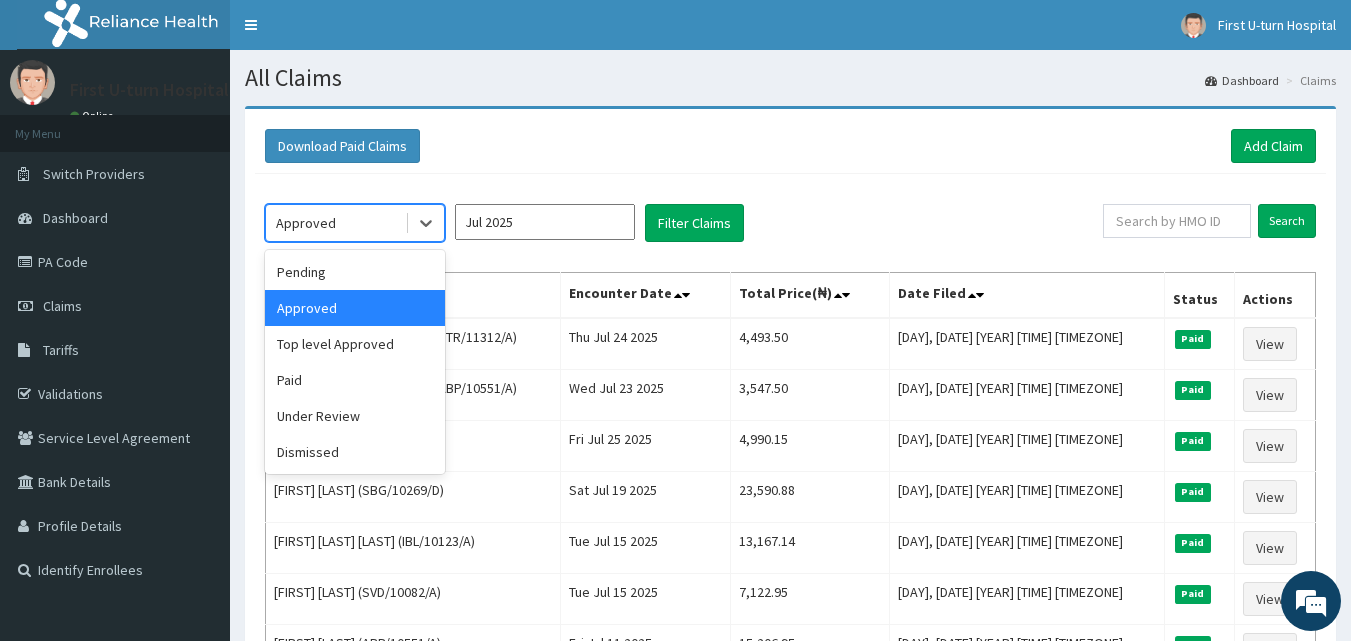 click on "Approved" at bounding box center (335, 223) 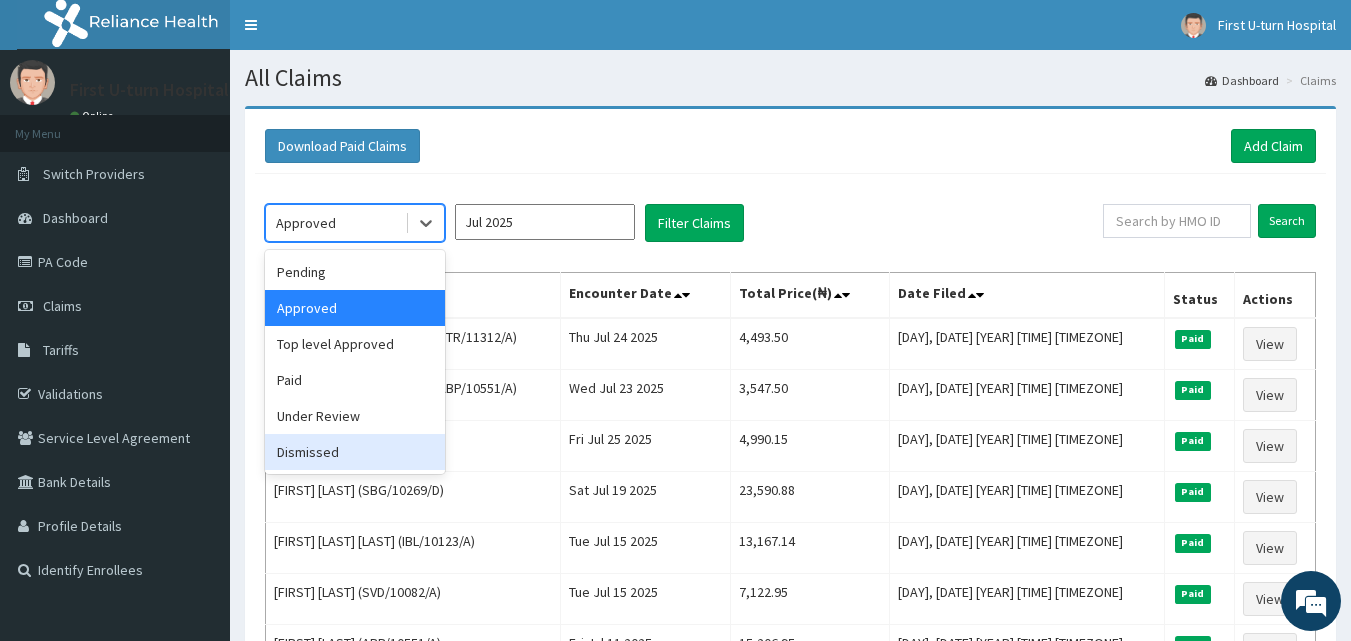 click on "Dismissed" at bounding box center (355, 452) 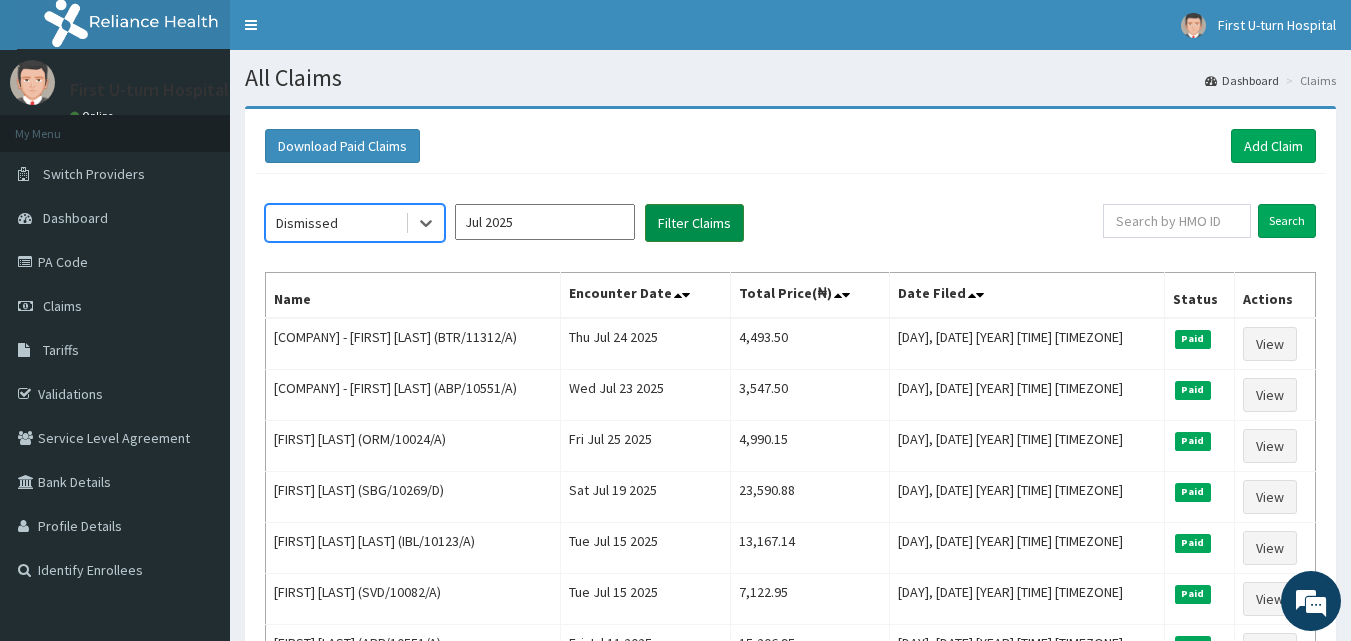 click on "Filter Claims" at bounding box center (694, 223) 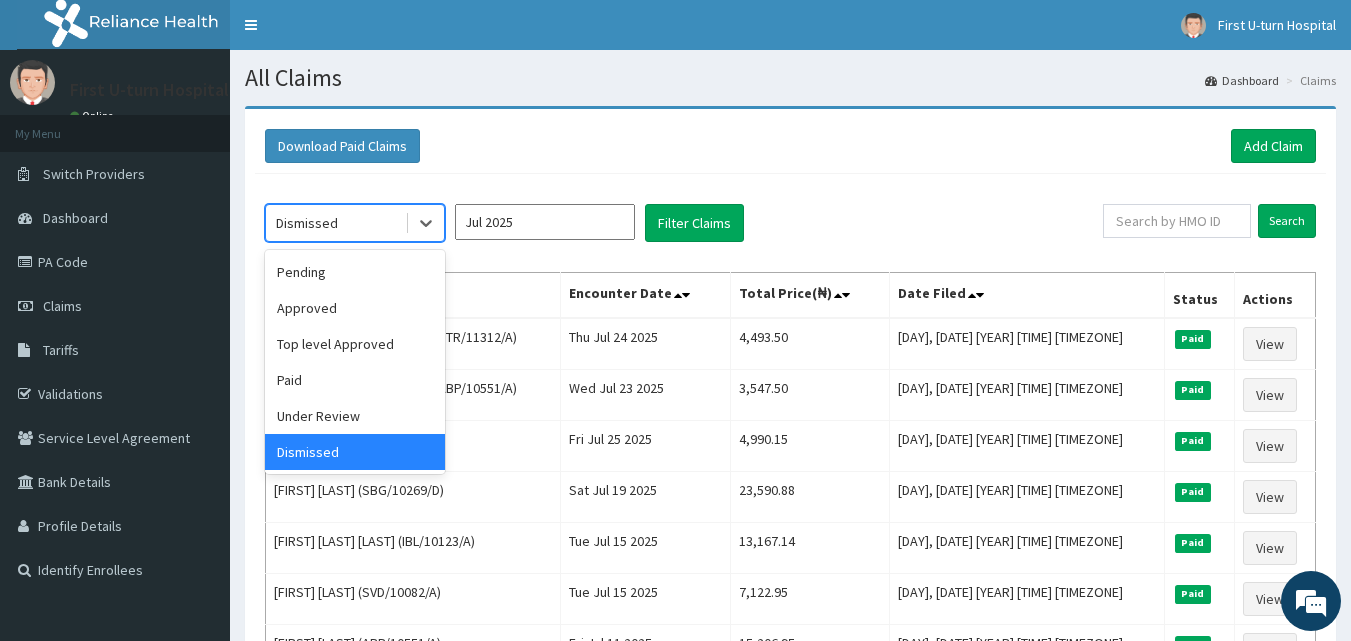 click on "Dismissed" at bounding box center [307, 223] 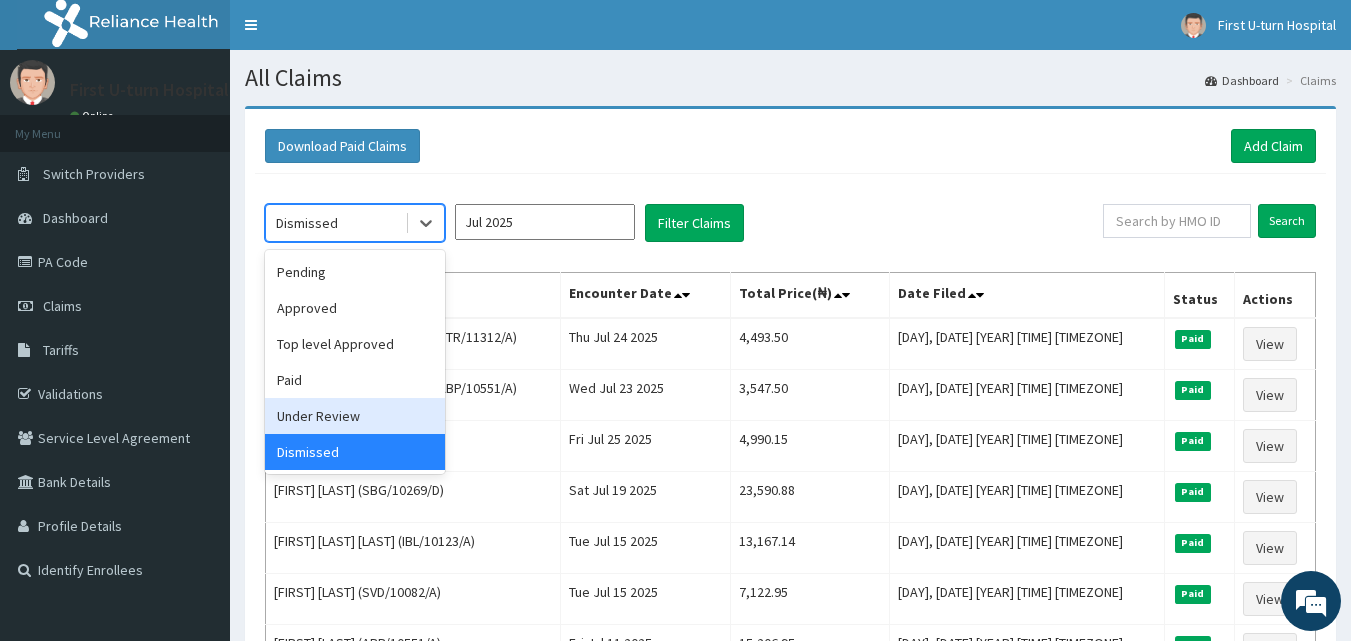 click on "Under Review" at bounding box center [355, 416] 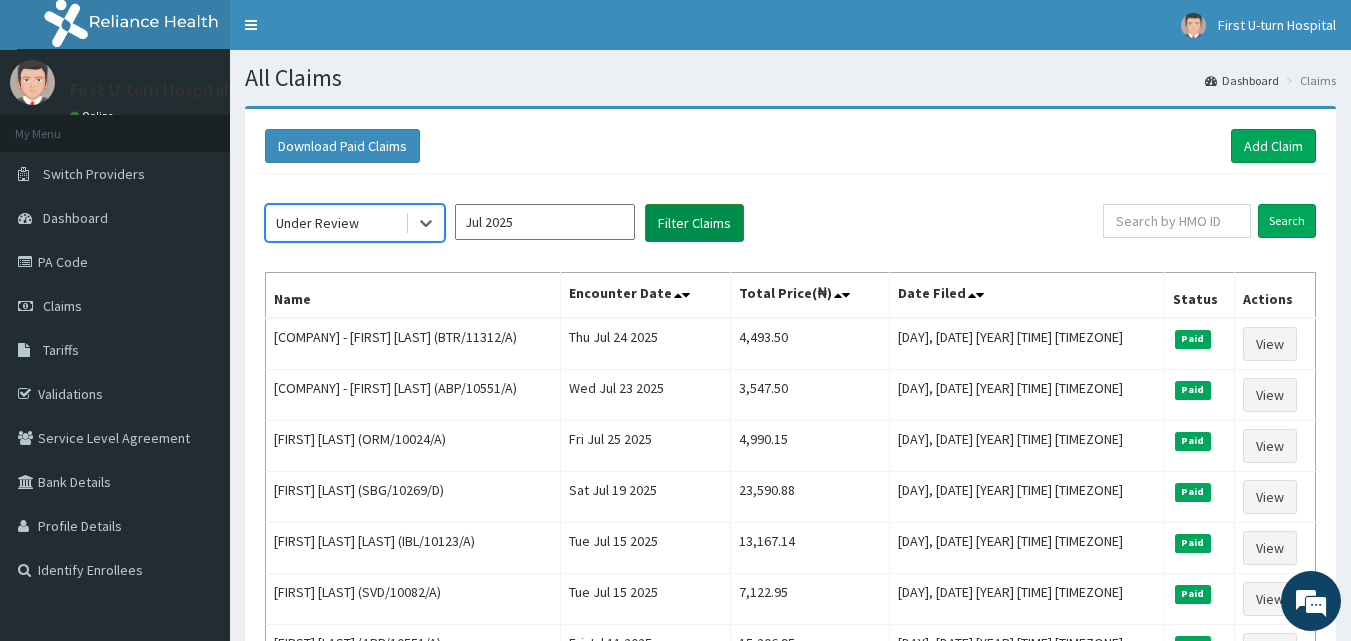 click on "Filter Claims" at bounding box center [694, 223] 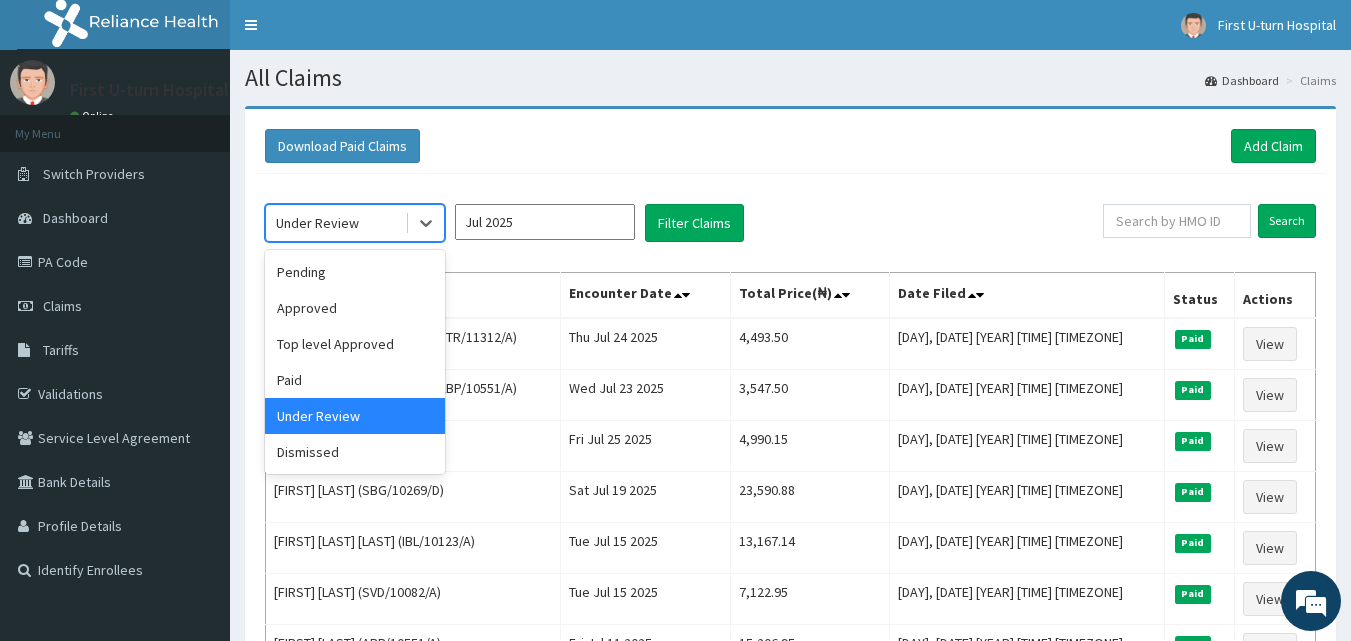 click on "Under Review" at bounding box center [317, 223] 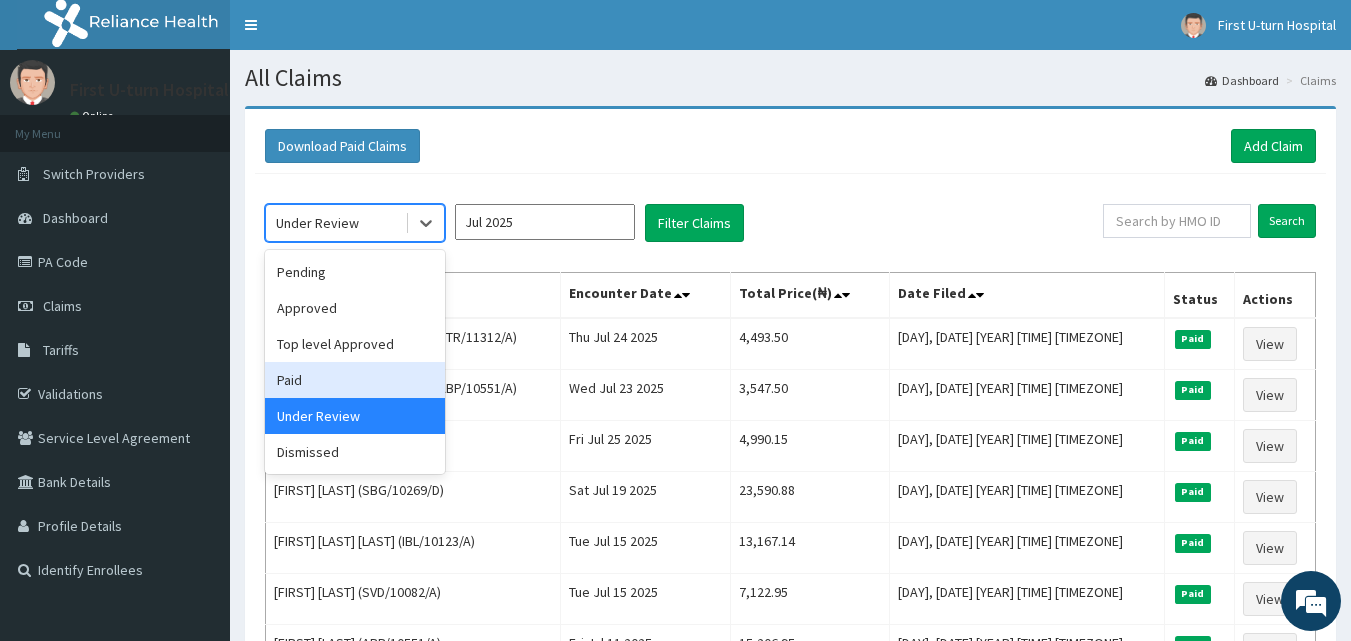 click on "Paid" at bounding box center (355, 380) 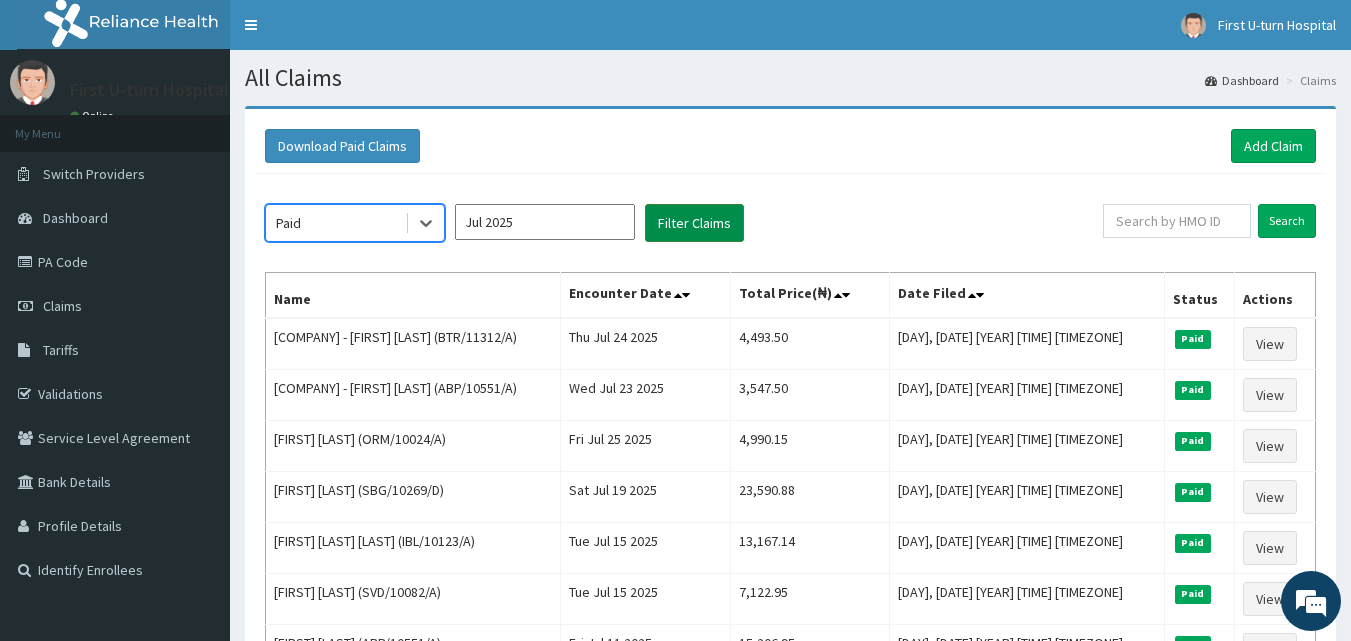 click on "Filter Claims" at bounding box center [694, 223] 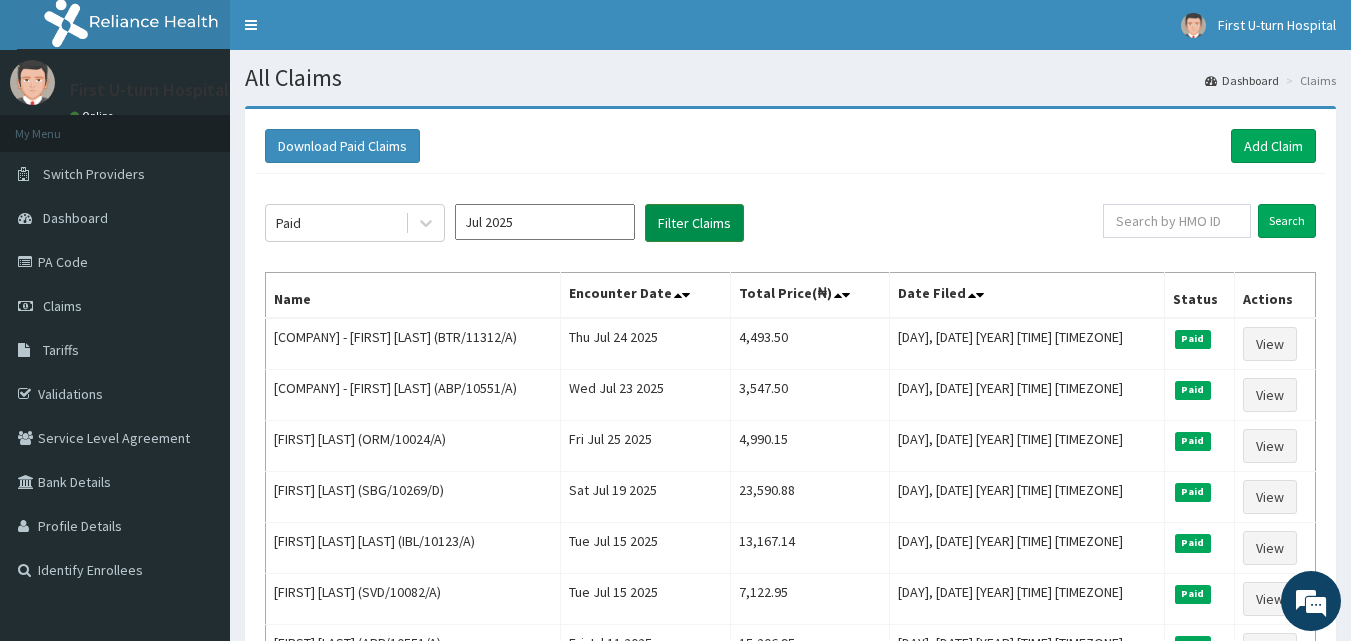 click on "Filter Claims" at bounding box center (694, 223) 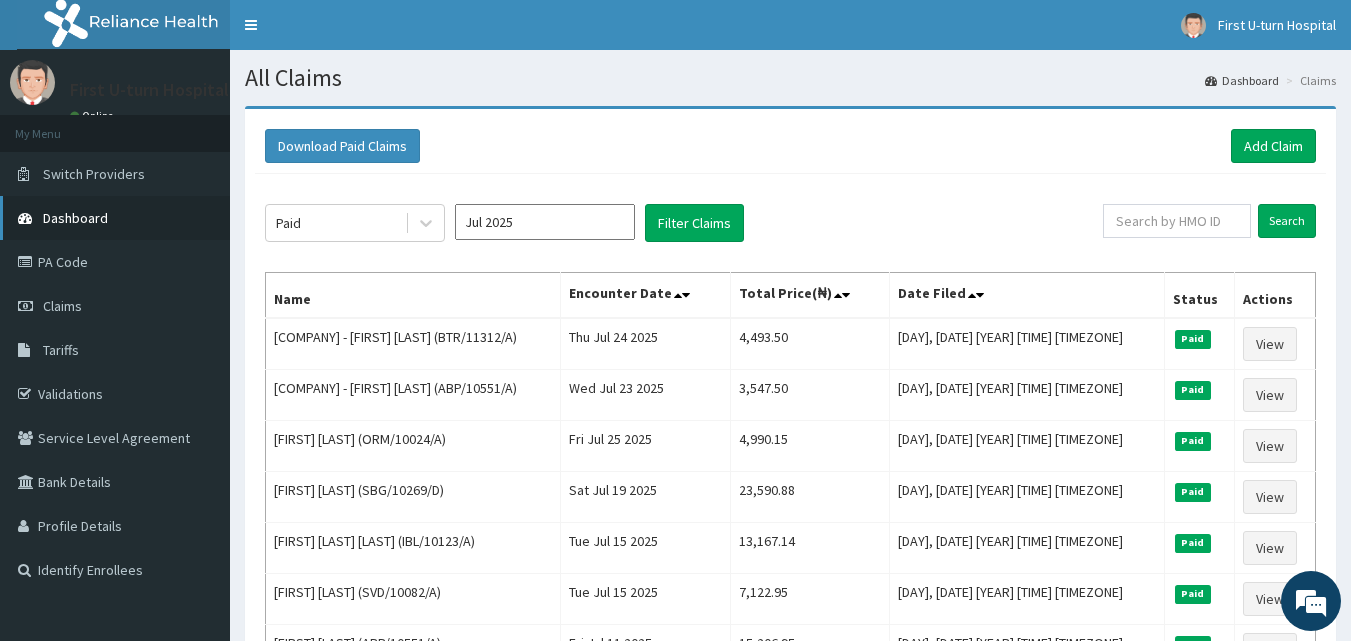 click on "Dashboard" at bounding box center [115, 218] 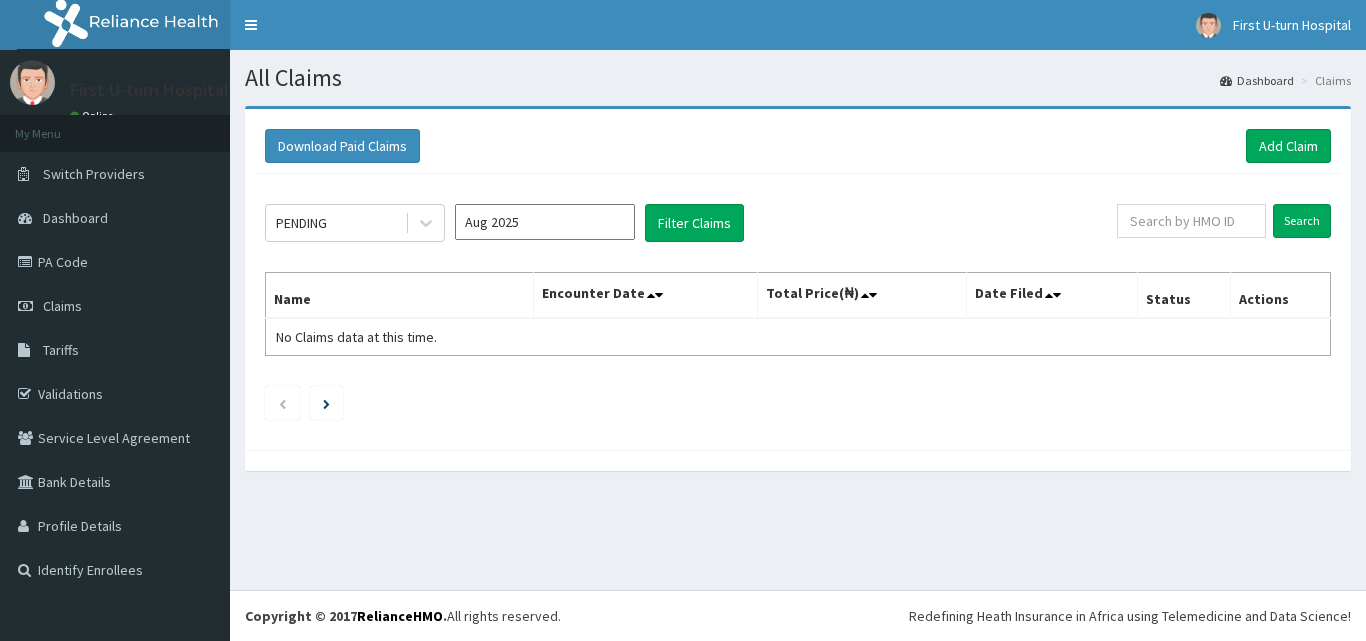 scroll, scrollTop: 0, scrollLeft: 0, axis: both 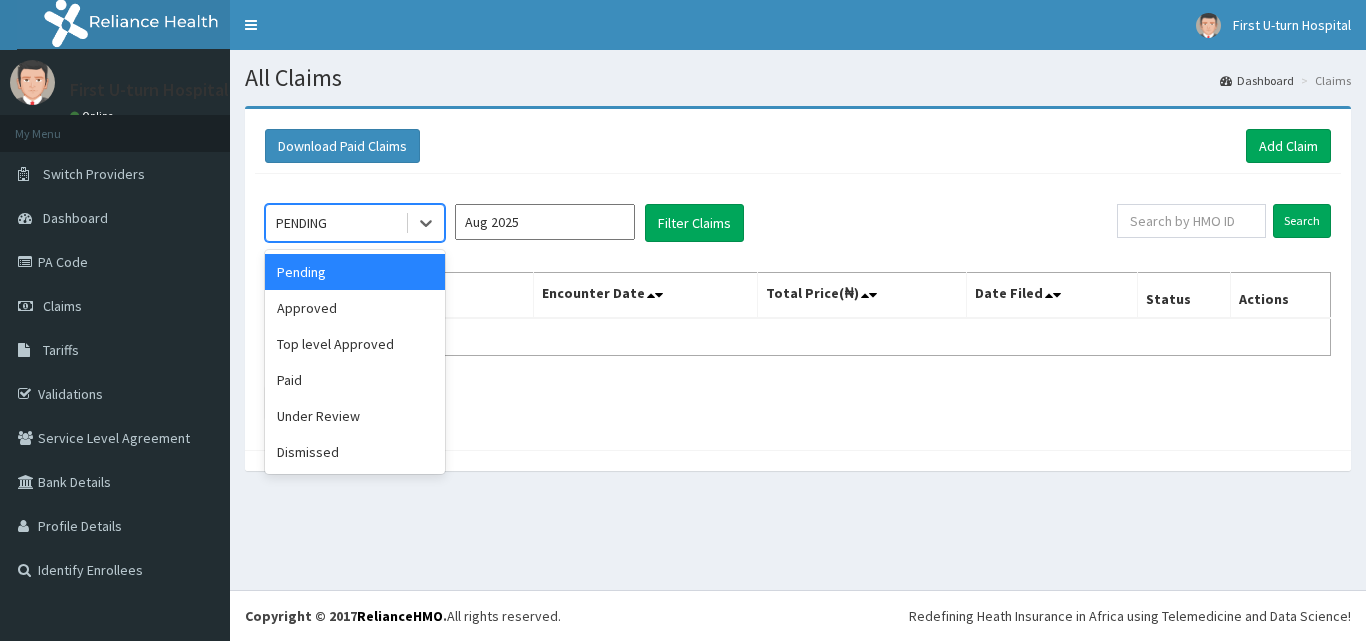 click on "PENDING" at bounding box center (301, 223) 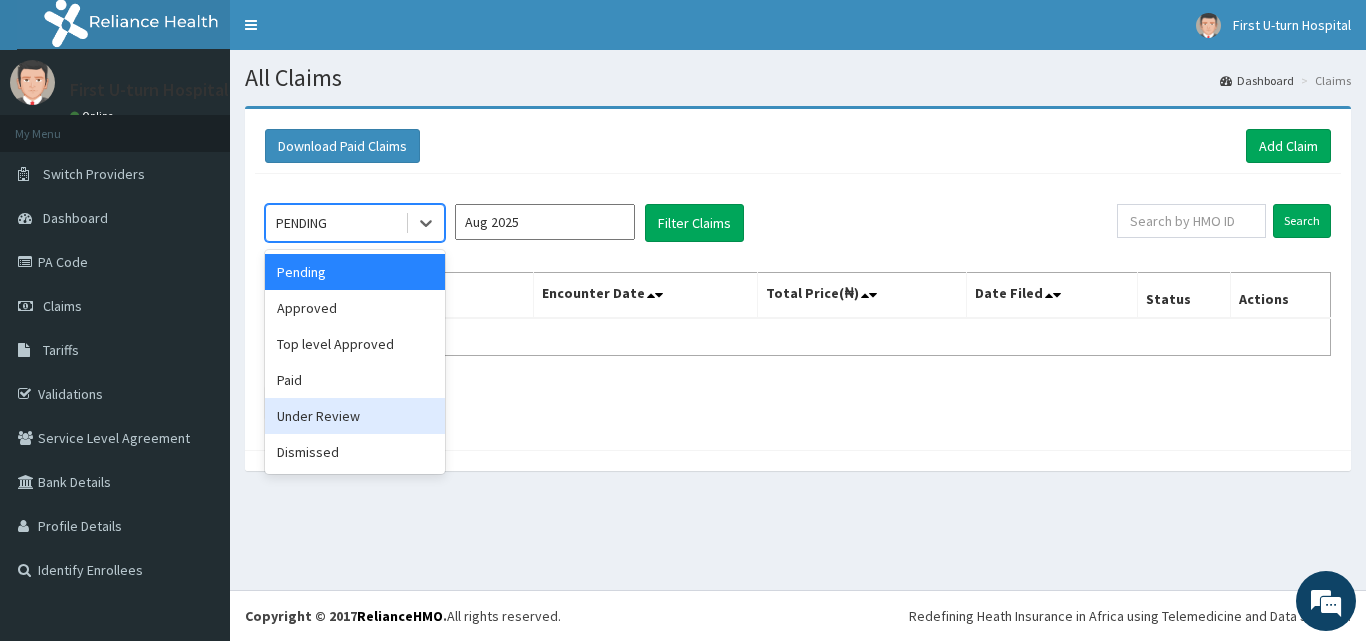 click on "Under Review" at bounding box center (355, 416) 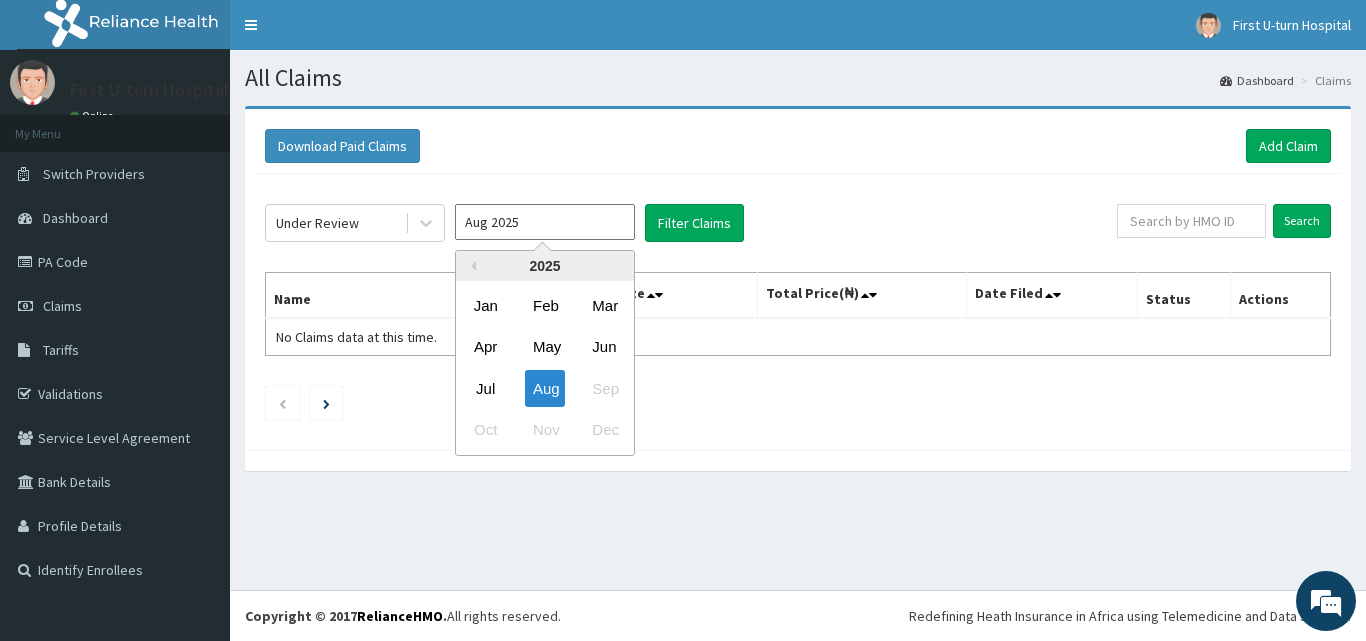 click on "Aug 2025" at bounding box center (545, 222) 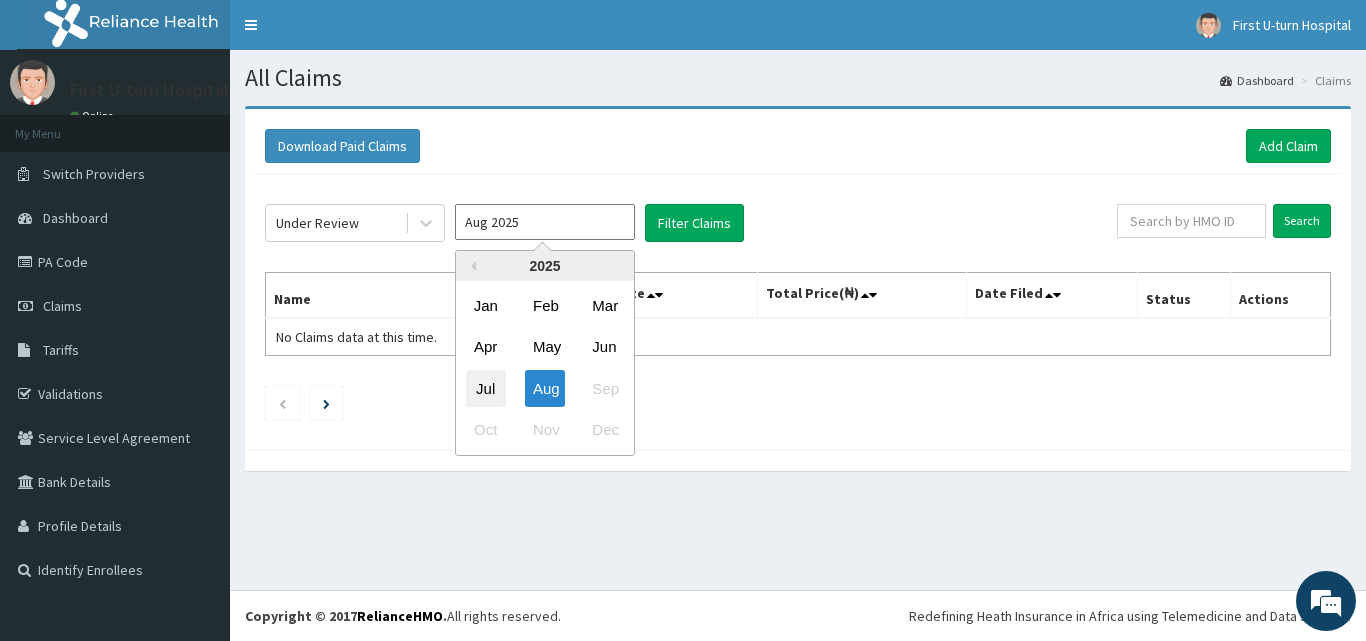 click on "Jul" at bounding box center [486, 388] 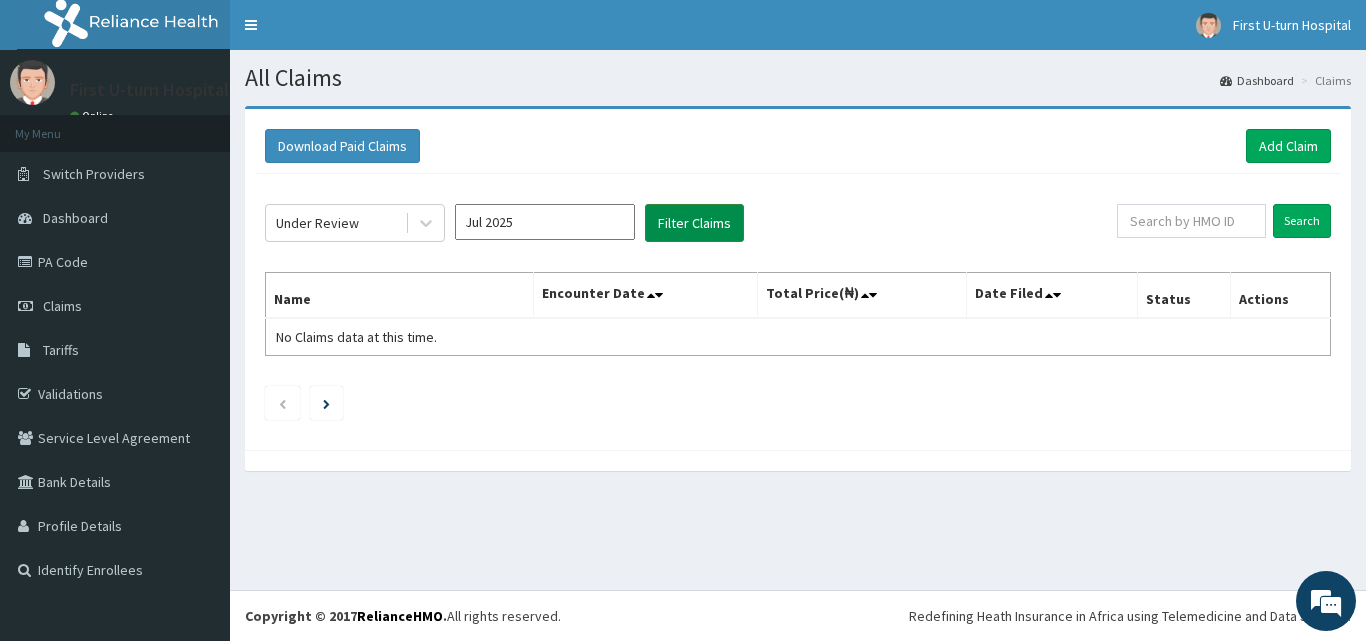 click on "Filter Claims" at bounding box center (694, 223) 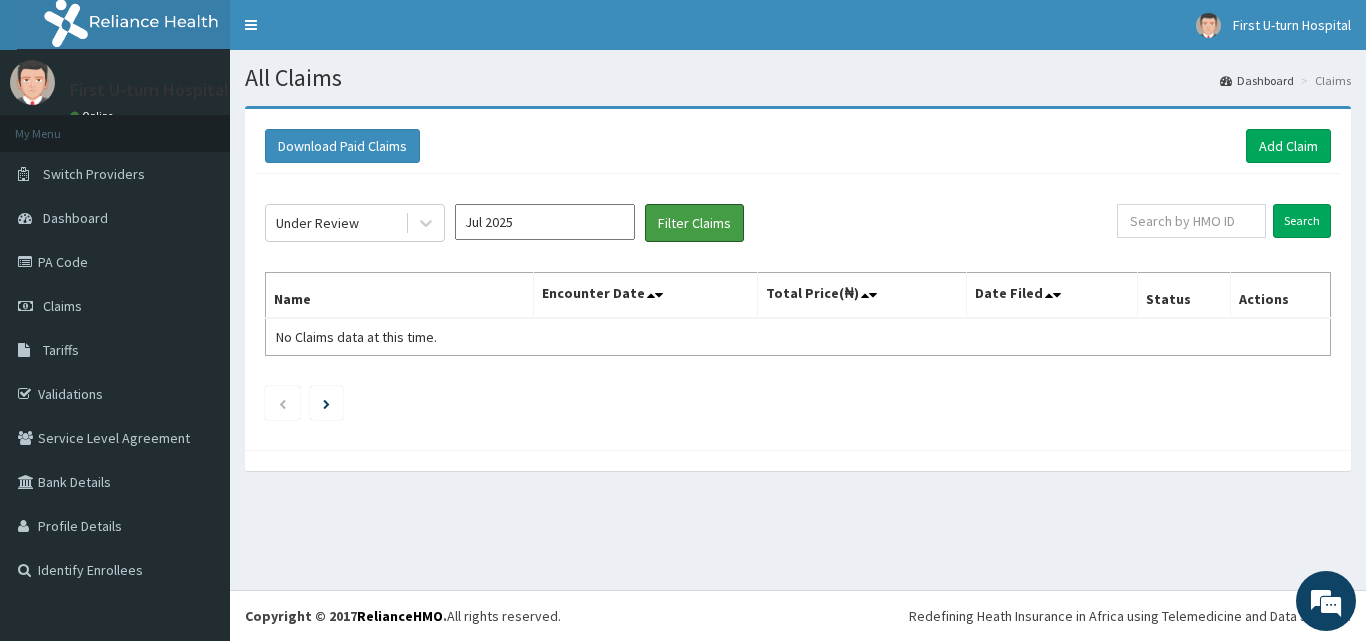 scroll, scrollTop: 0, scrollLeft: 0, axis: both 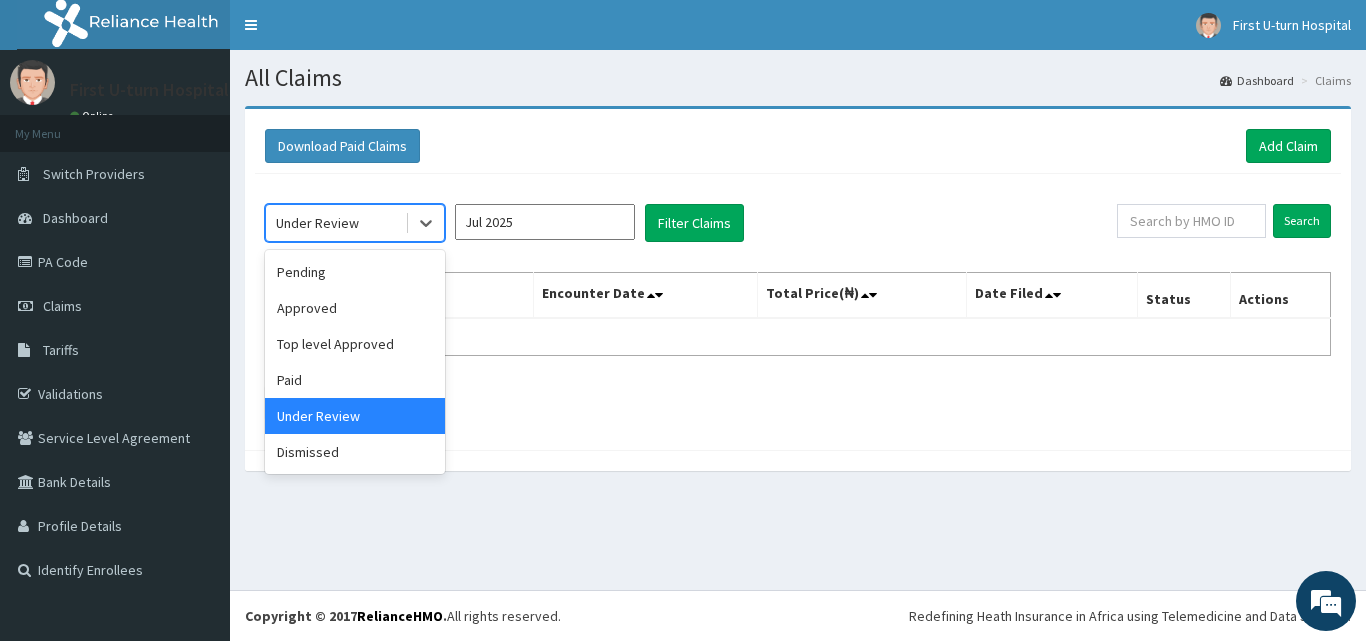 click on "Under Review" at bounding box center (317, 223) 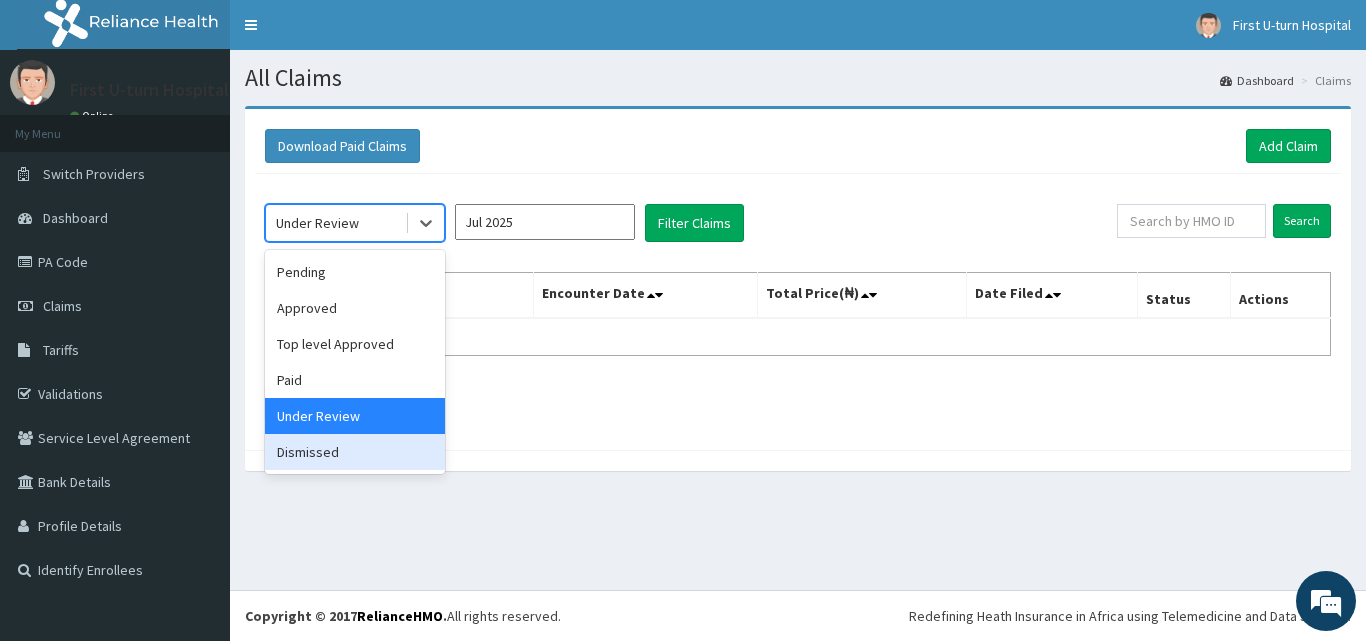 click on "Dismissed" at bounding box center (355, 452) 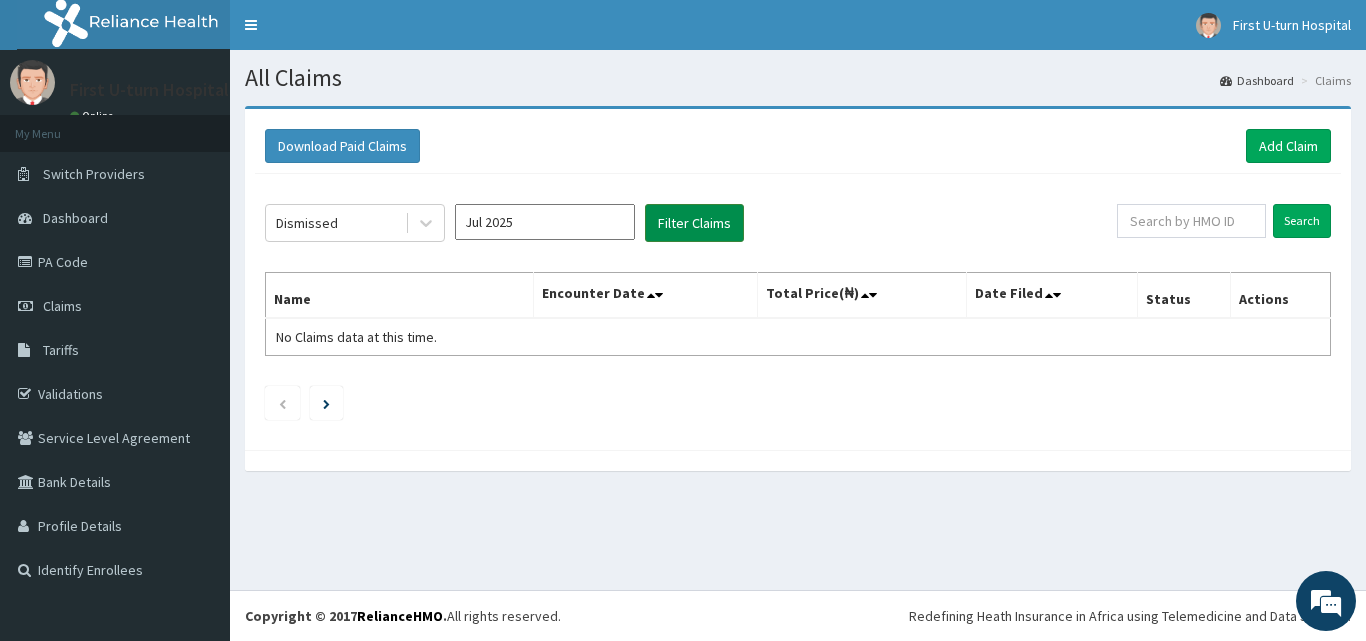 click on "Filter Claims" at bounding box center (694, 223) 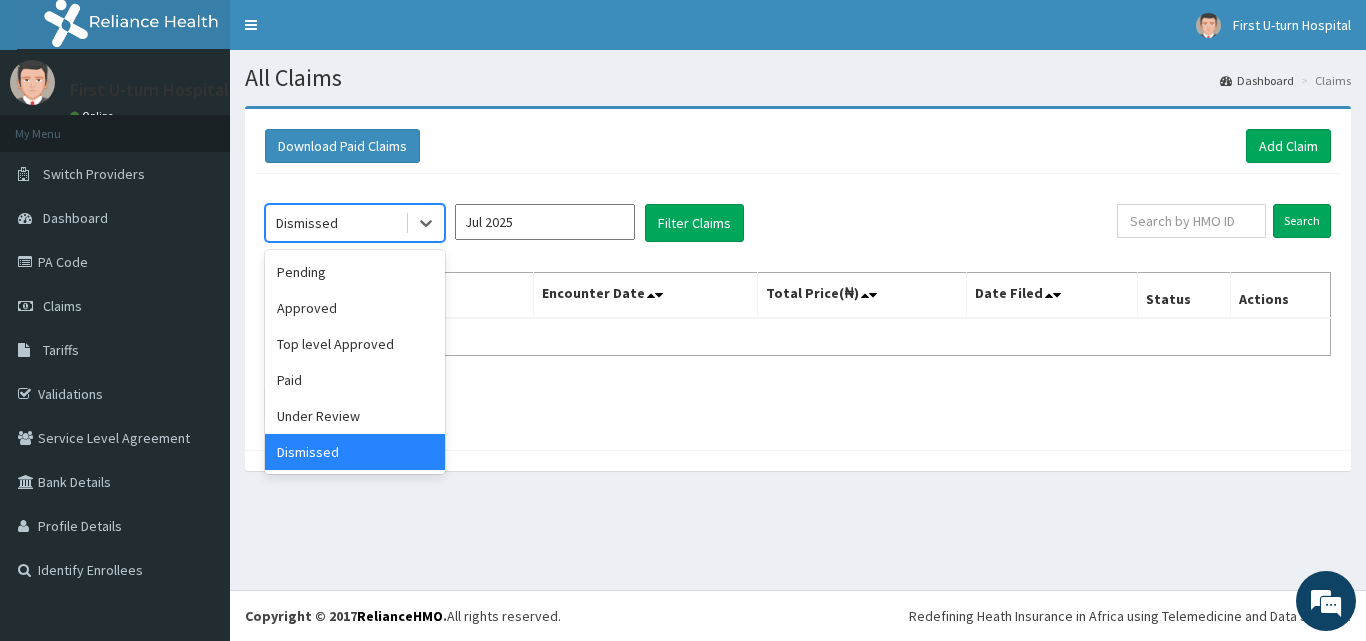 click on "Dismissed" at bounding box center [307, 223] 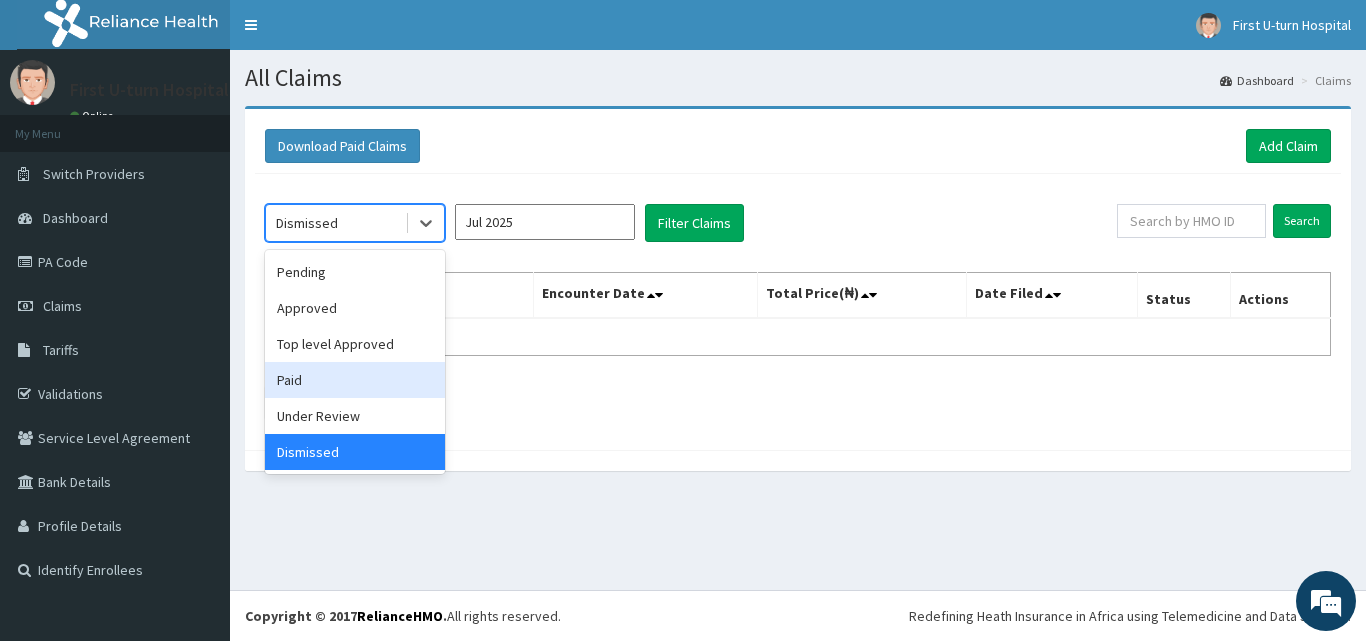 click on "Paid" at bounding box center [355, 380] 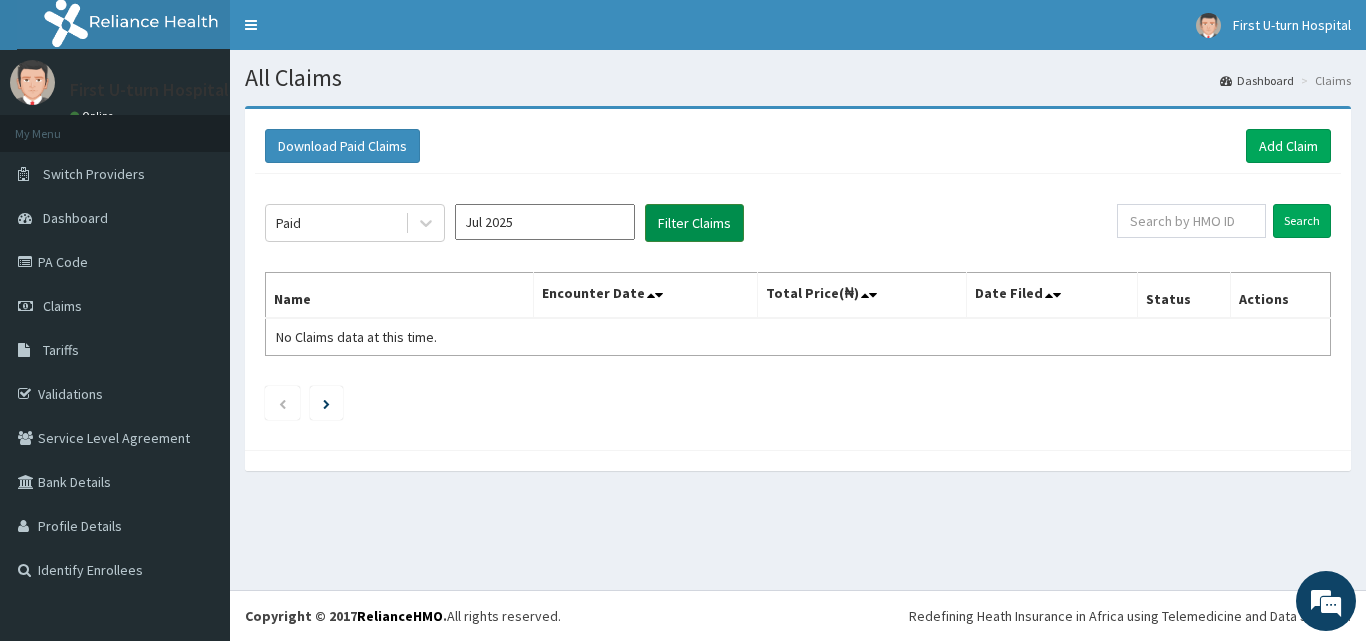 click on "Filter Claims" at bounding box center [694, 223] 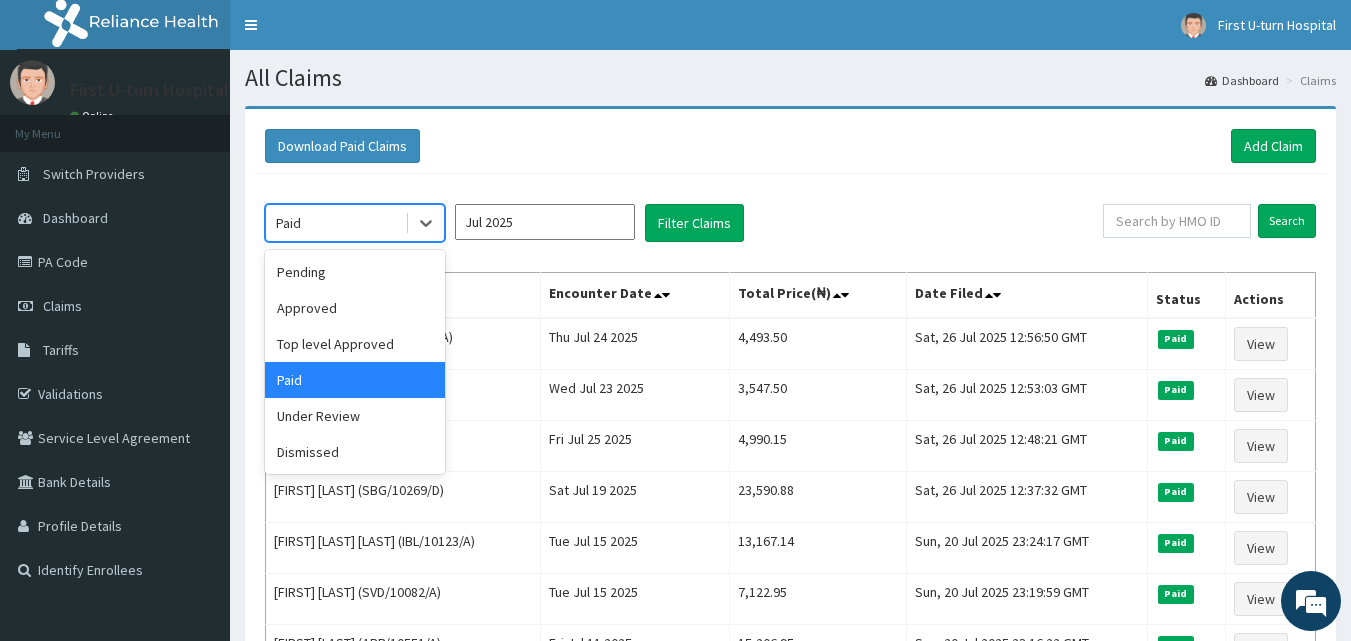 click on "Paid" at bounding box center (335, 223) 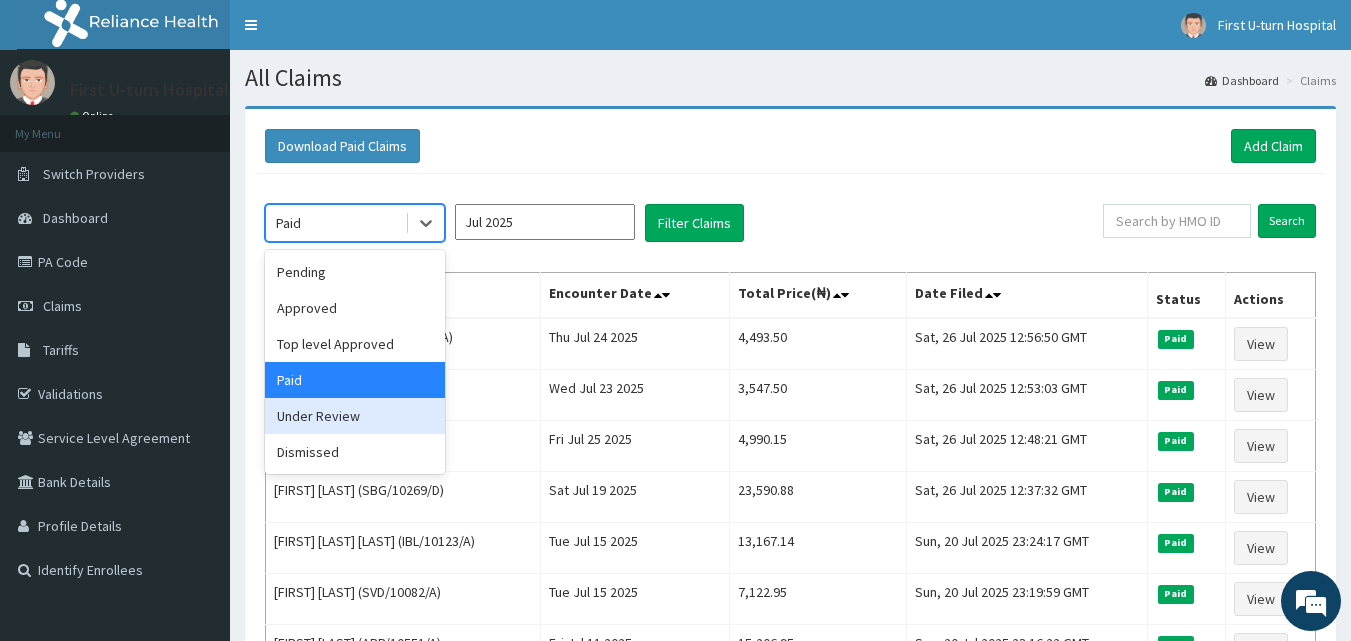 click on "Under Review" at bounding box center (355, 416) 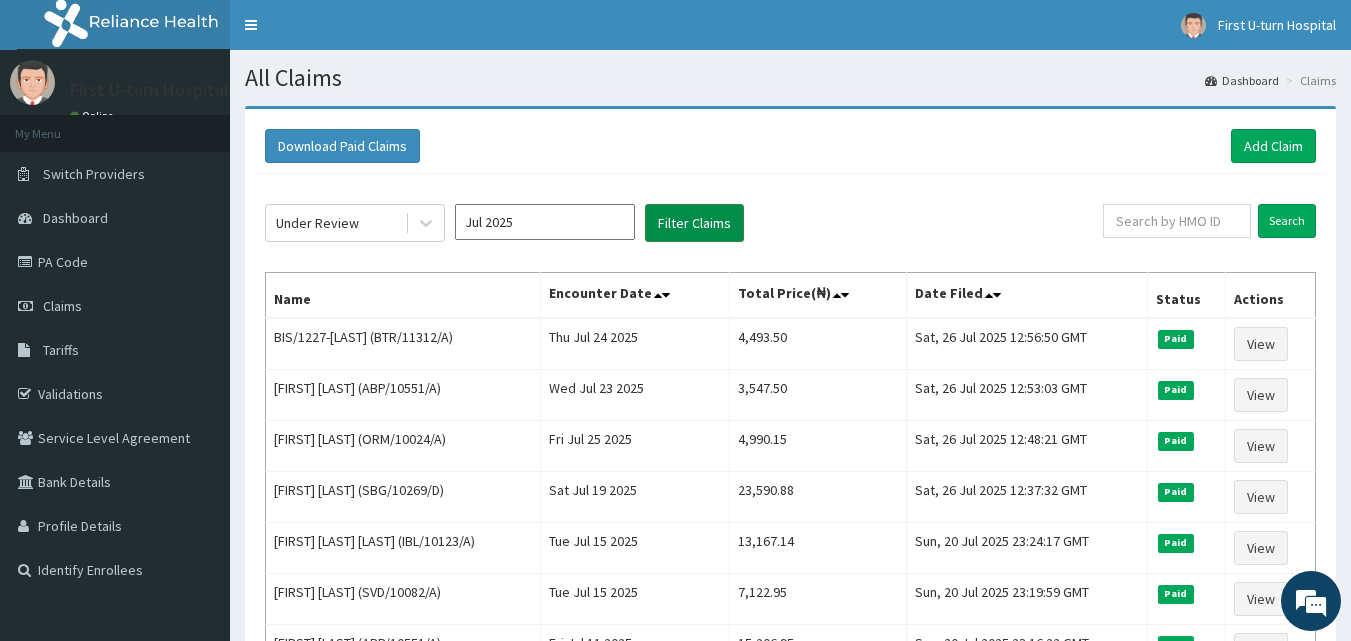 click on "Filter Claims" at bounding box center [694, 223] 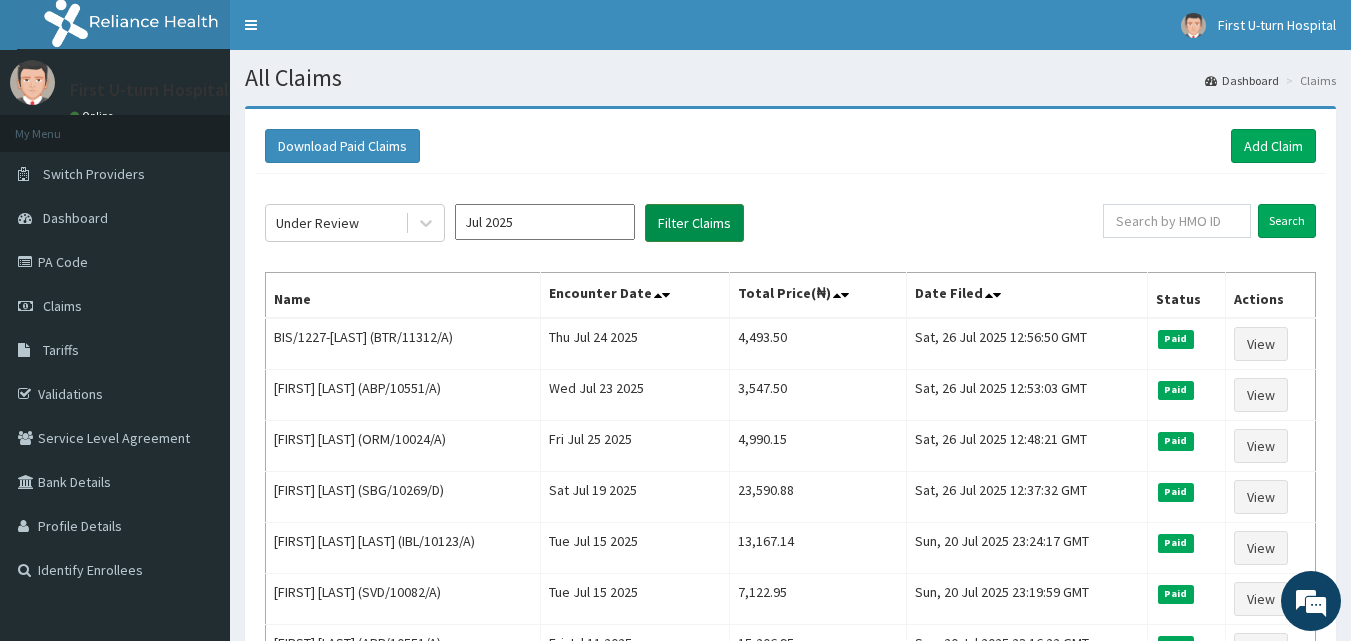 click on "Filter Claims" at bounding box center [694, 223] 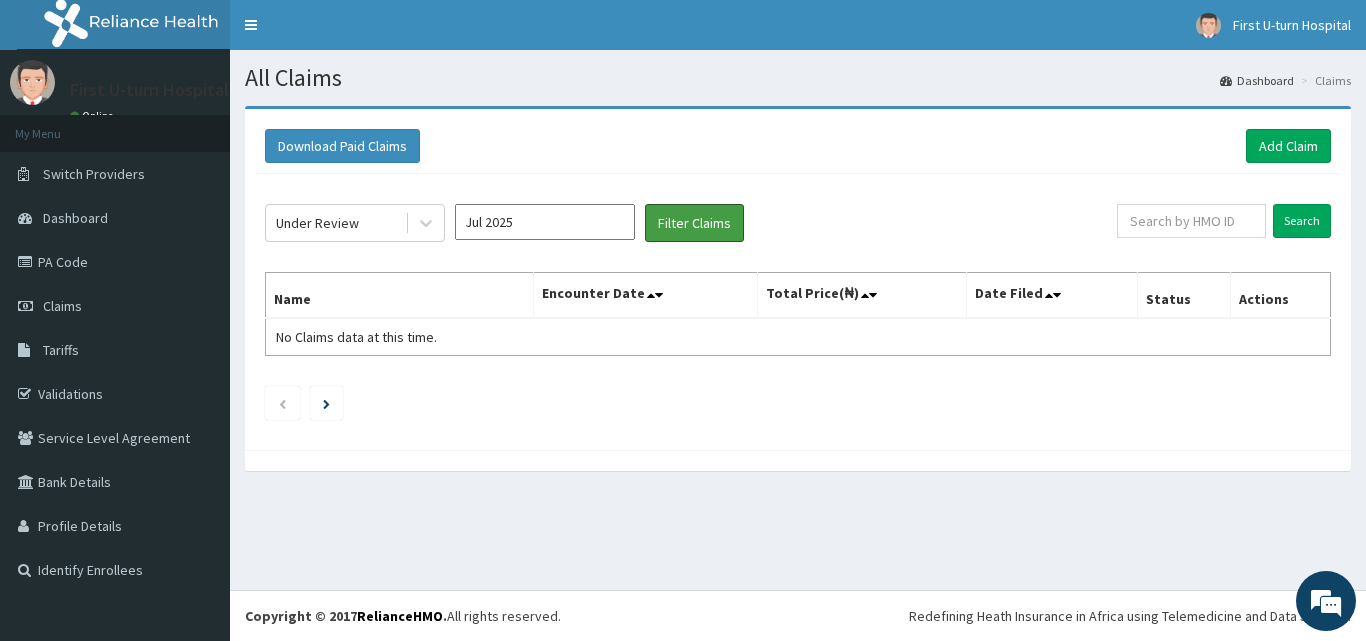 type 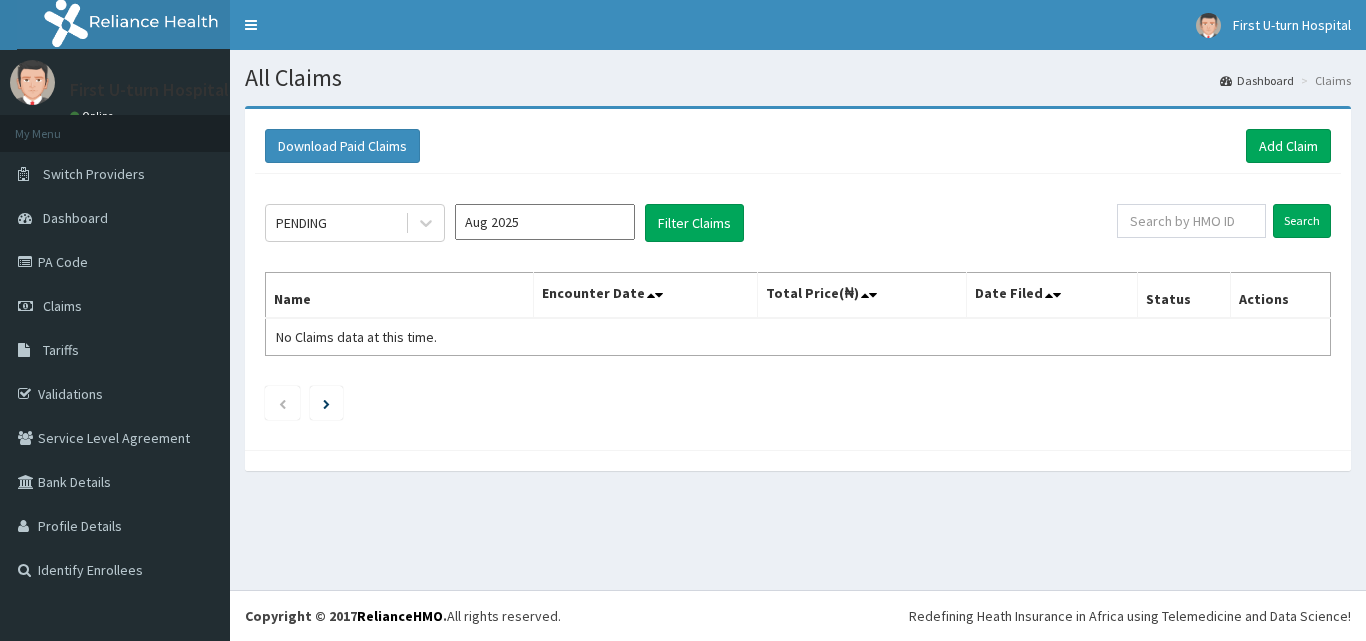 scroll, scrollTop: 0, scrollLeft: 0, axis: both 